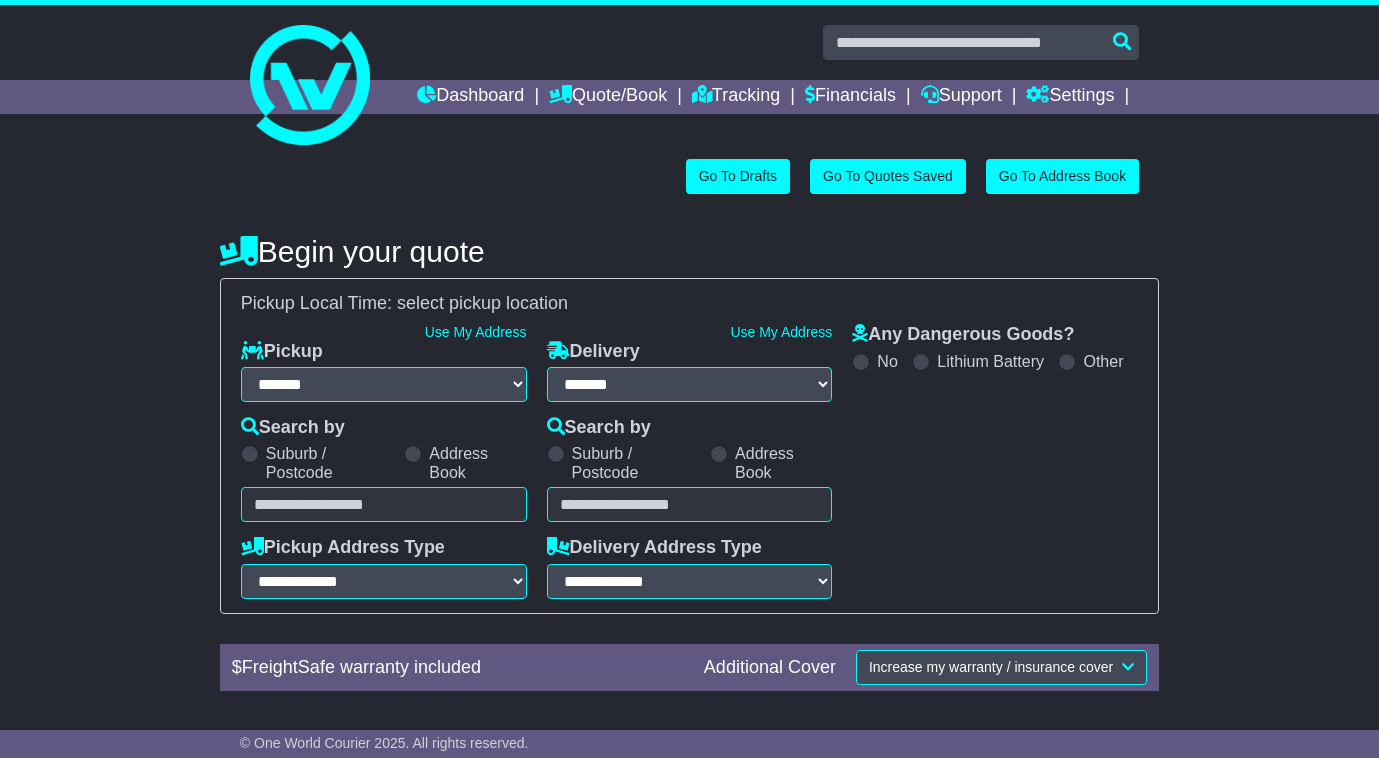 select on "**" 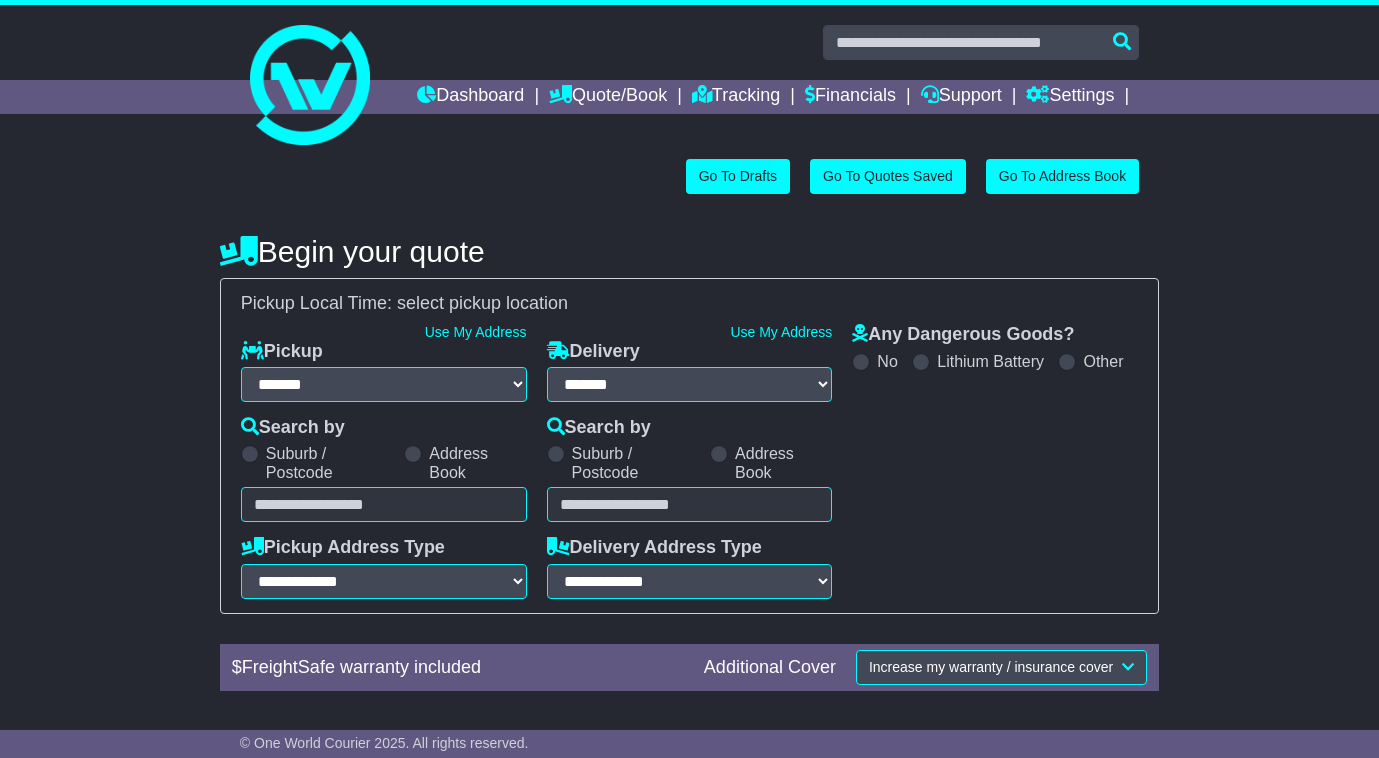 scroll, scrollTop: 0, scrollLeft: 0, axis: both 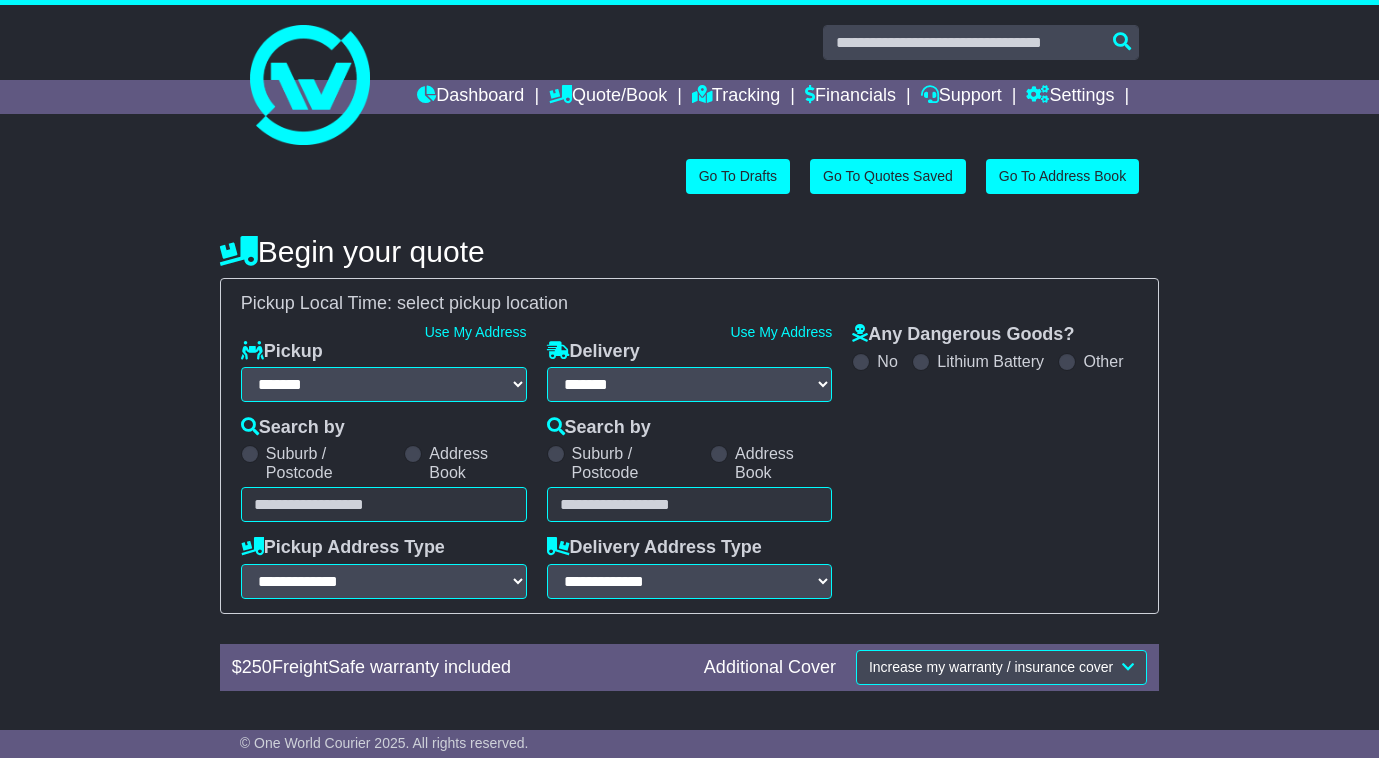 click at bounding box center [384, 504] 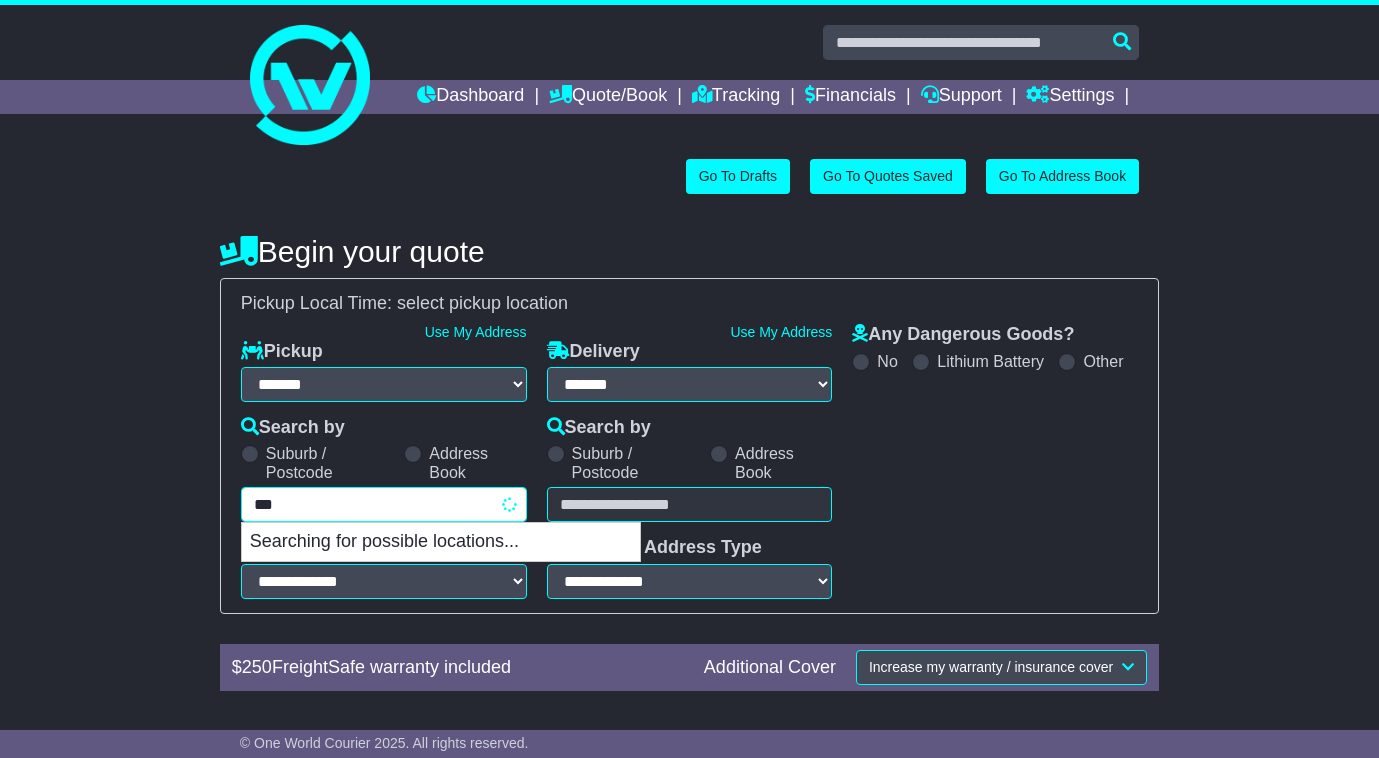 type on "****" 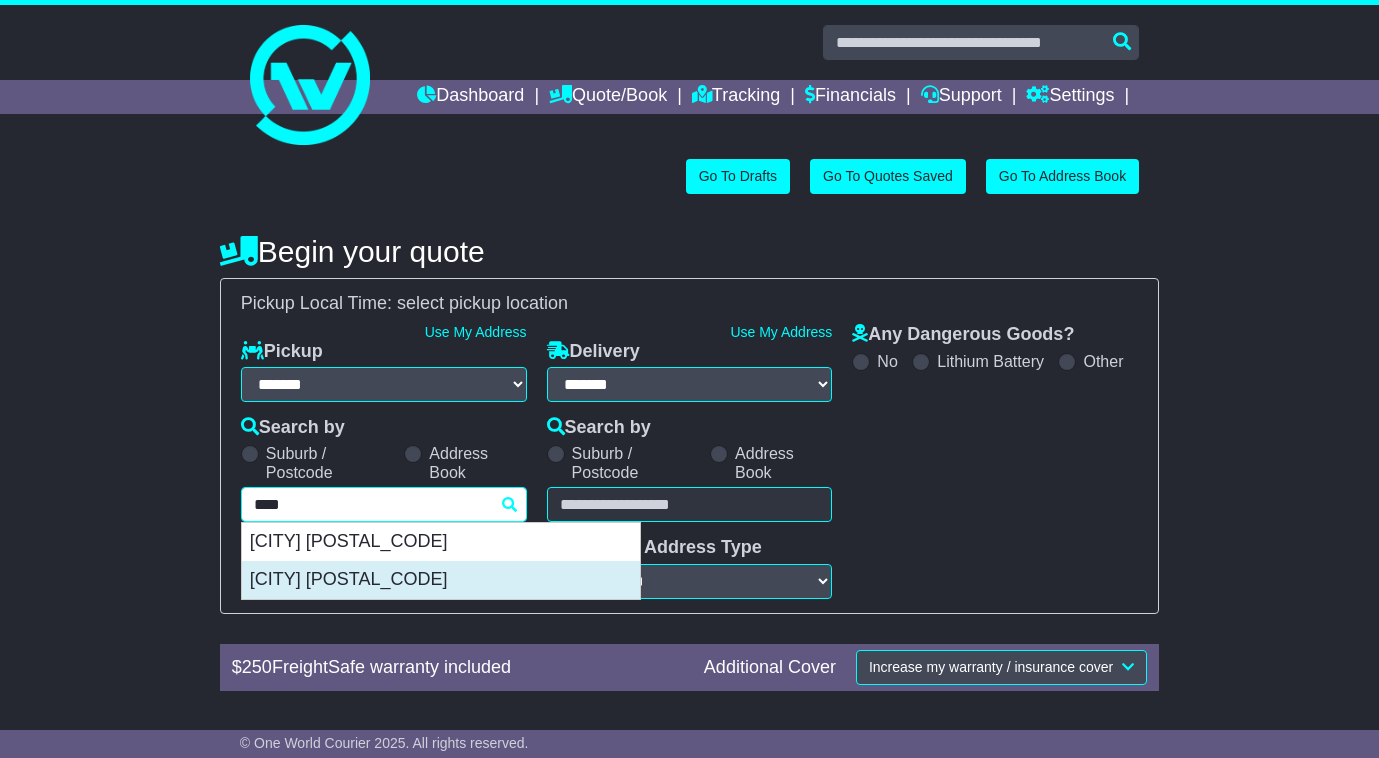 click on "[CITY] [POSTAL_CODE]" at bounding box center (441, 580) 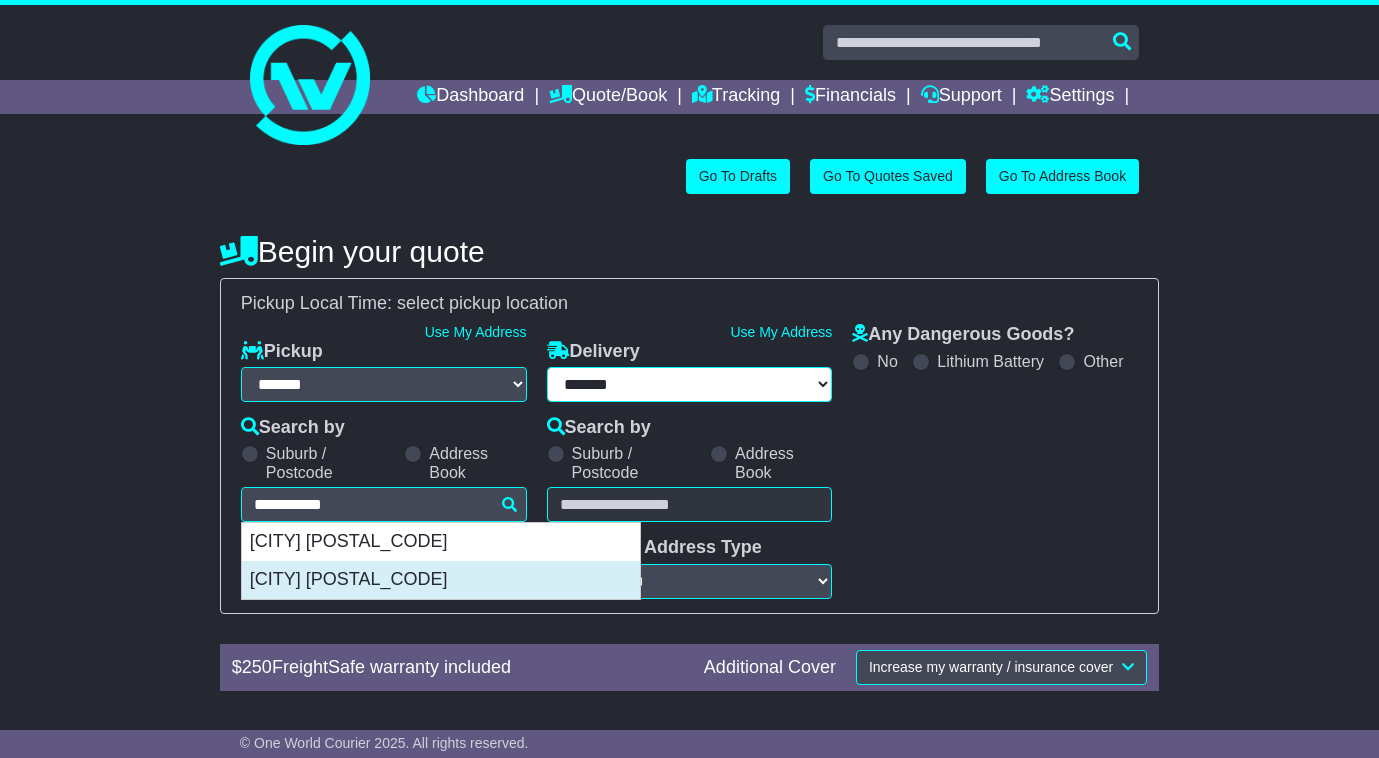 type on "**********" 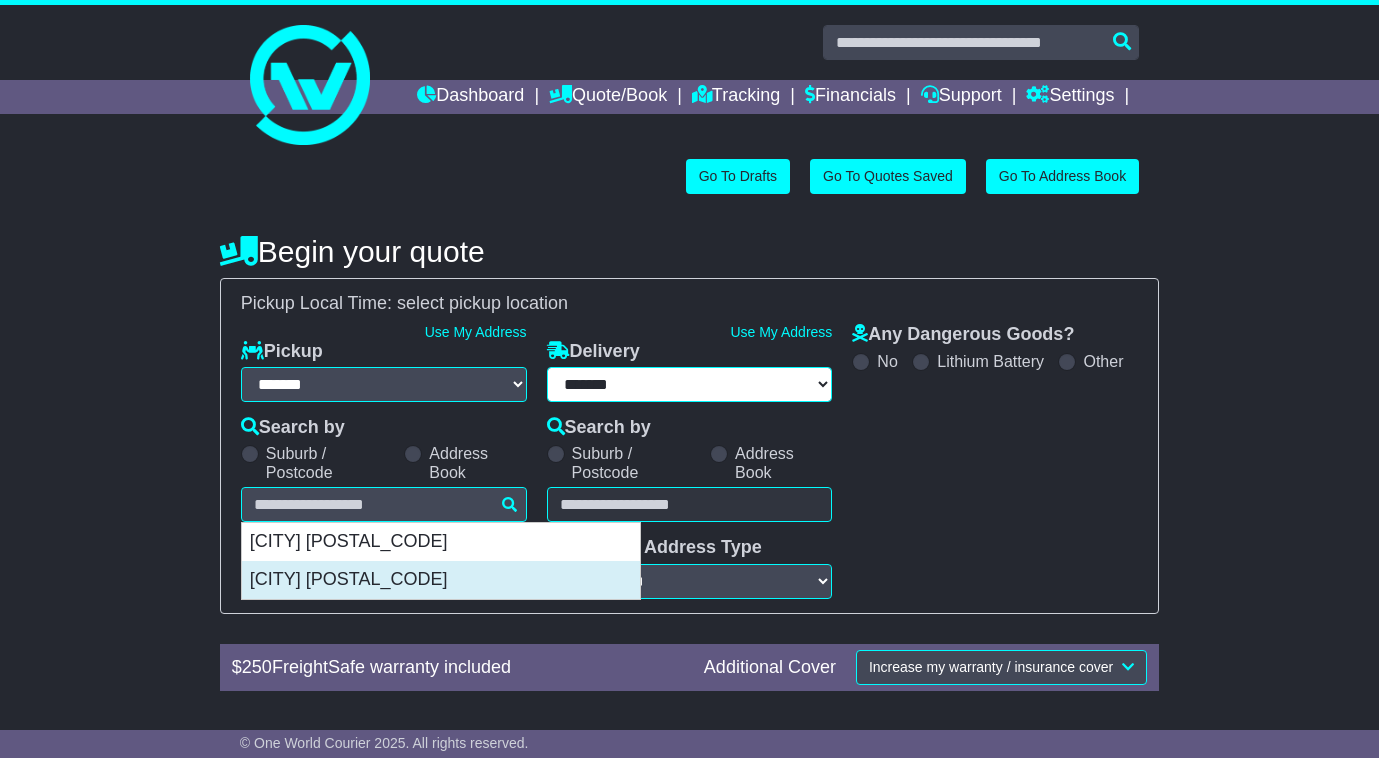 type on "**********" 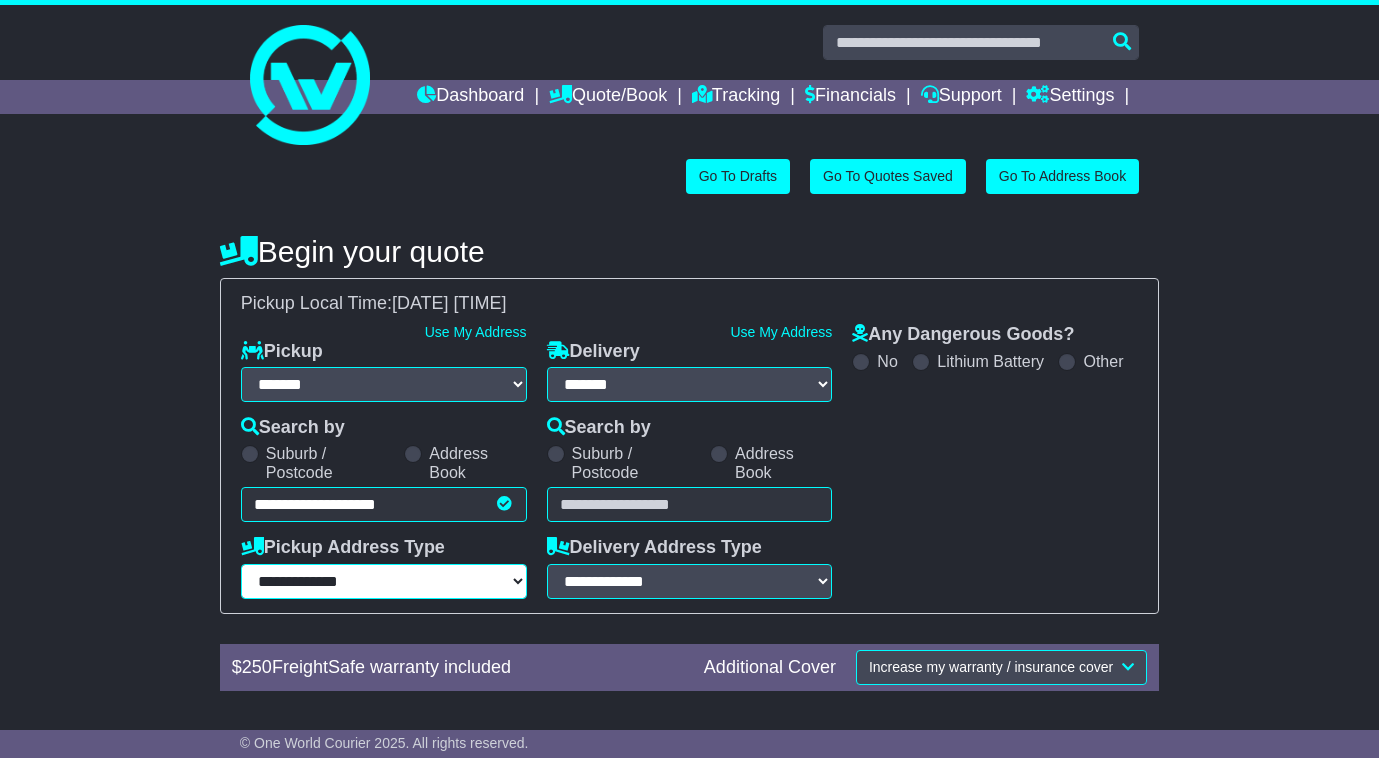 click on "**********" at bounding box center [384, 581] 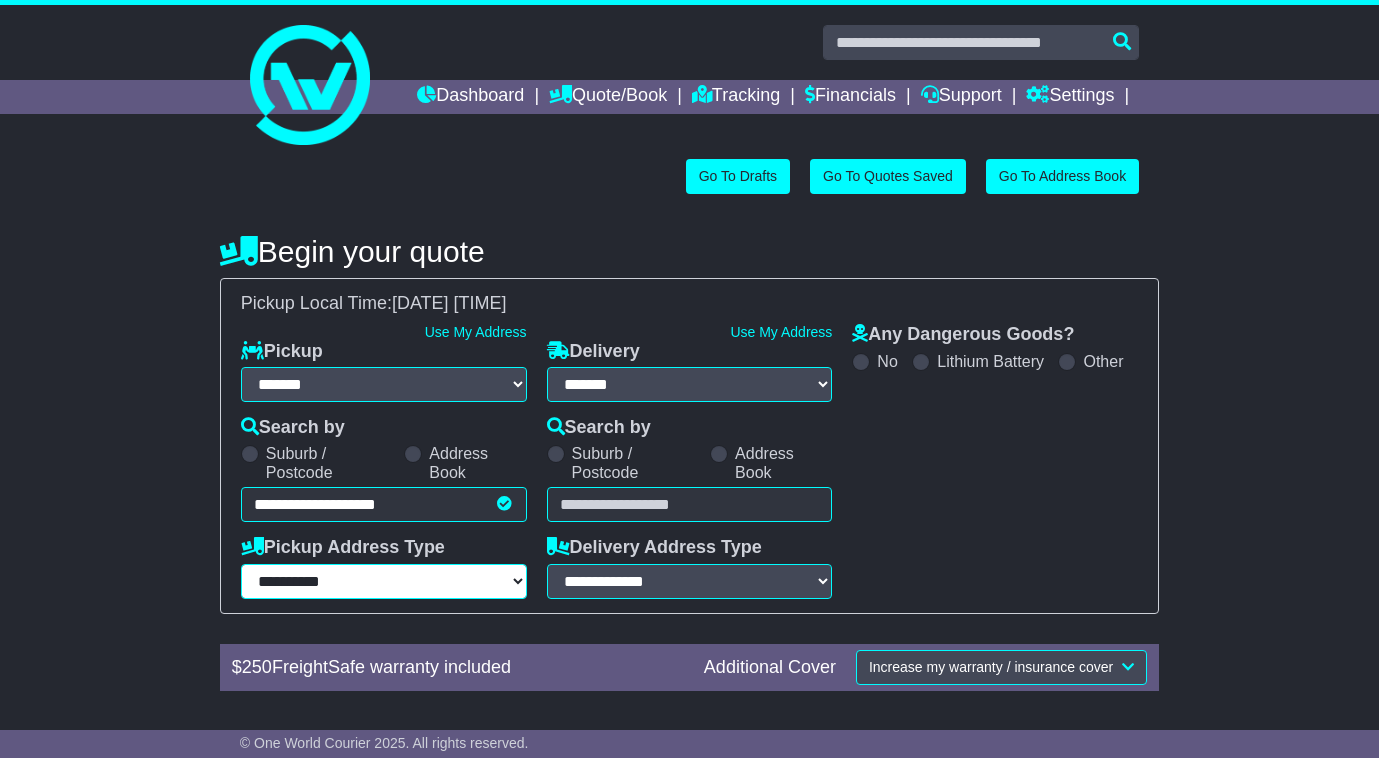 click on "**********" at bounding box center (384, 581) 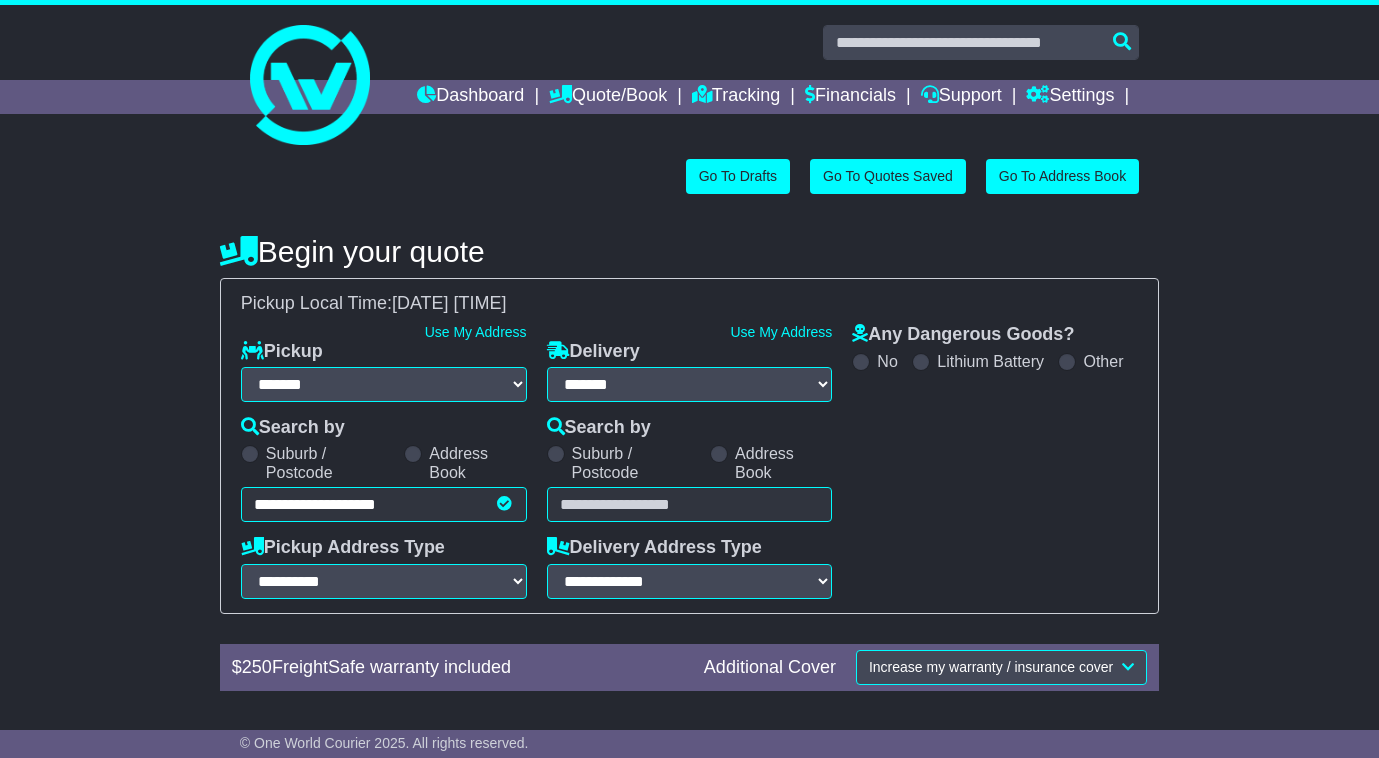 click at bounding box center (690, 504) 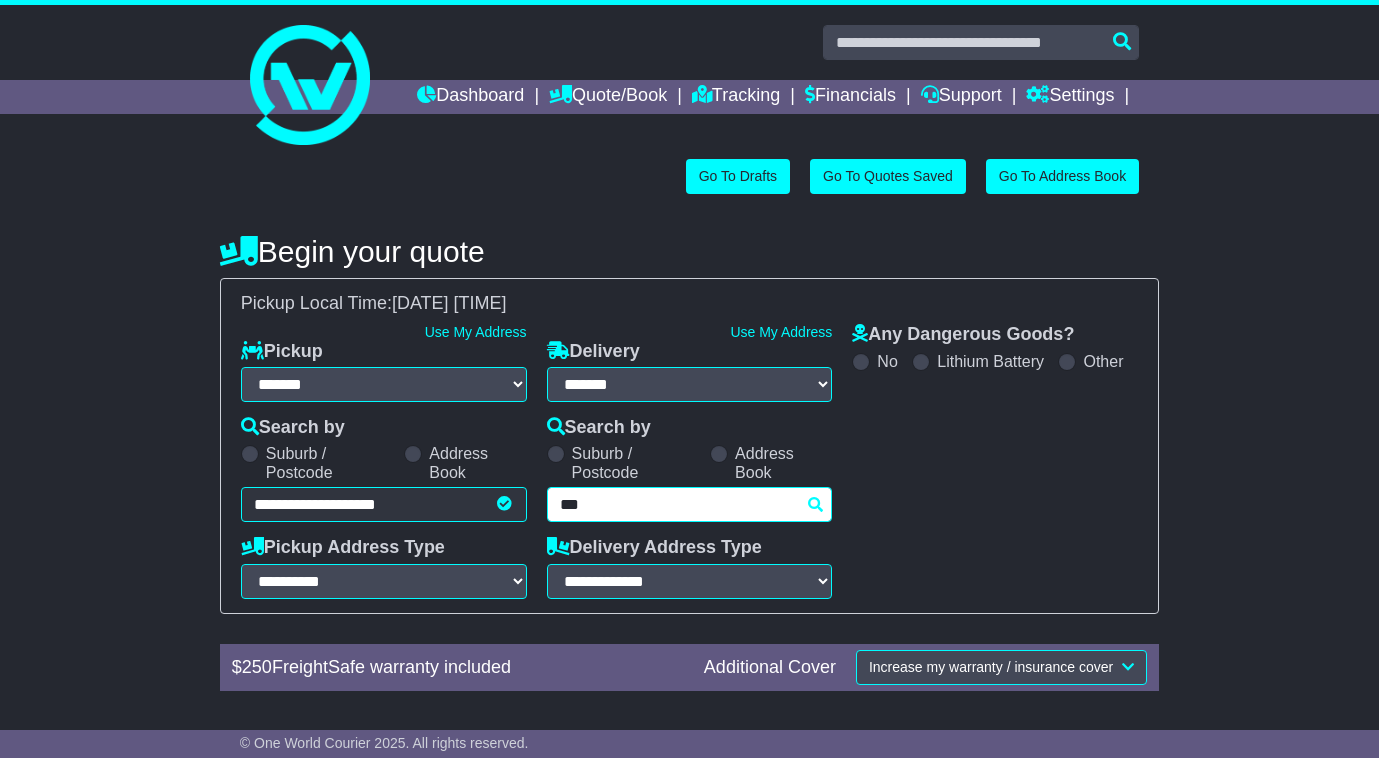 type on "****" 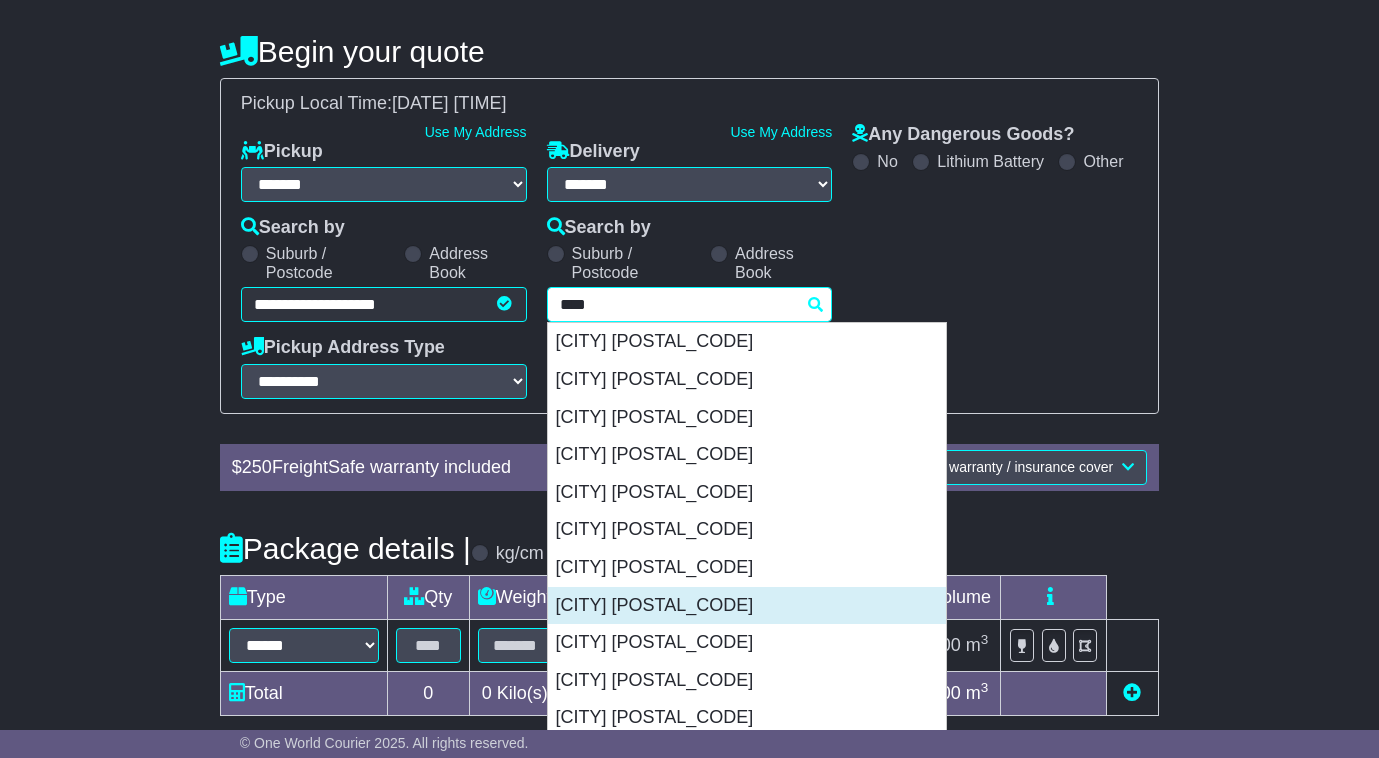 scroll, scrollTop: 300, scrollLeft: 0, axis: vertical 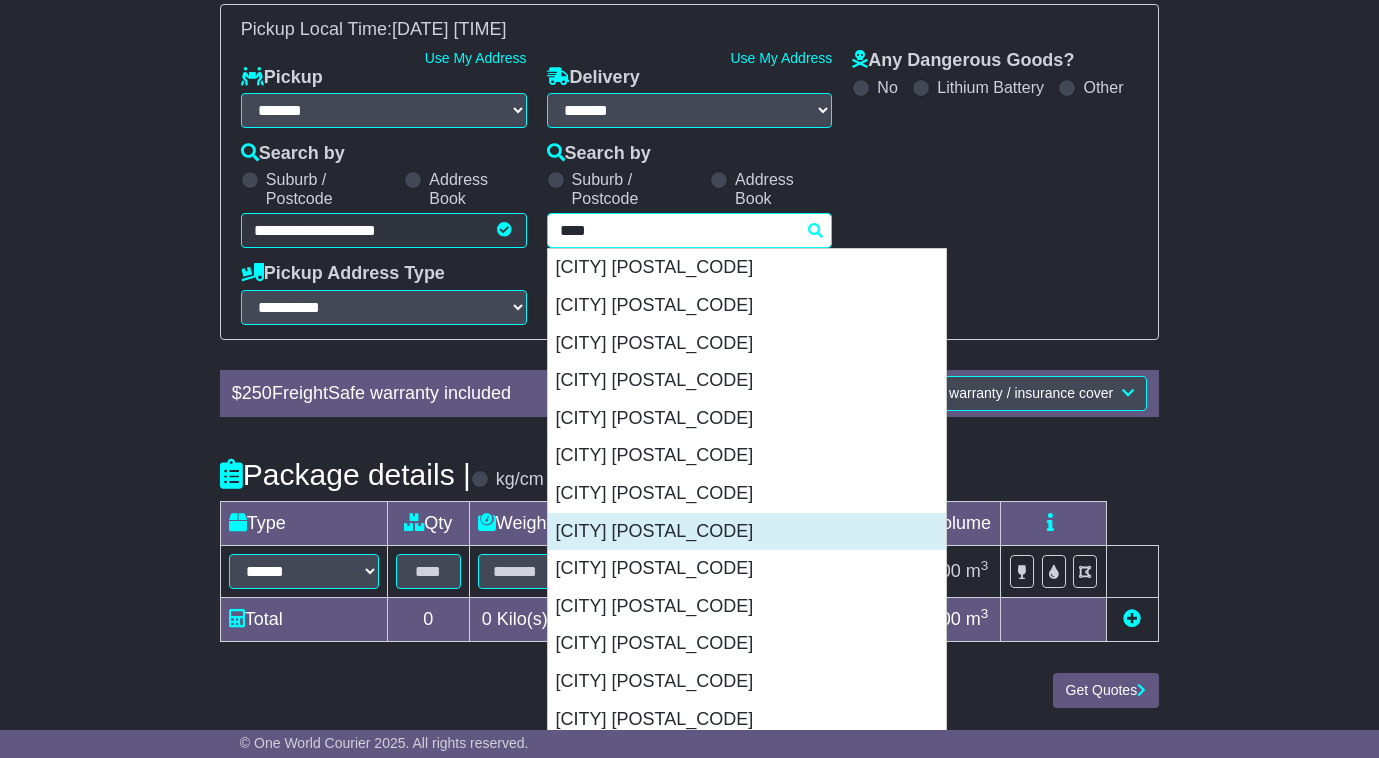 click on "[CITY] [POSTAL_CODE]" at bounding box center [747, 532] 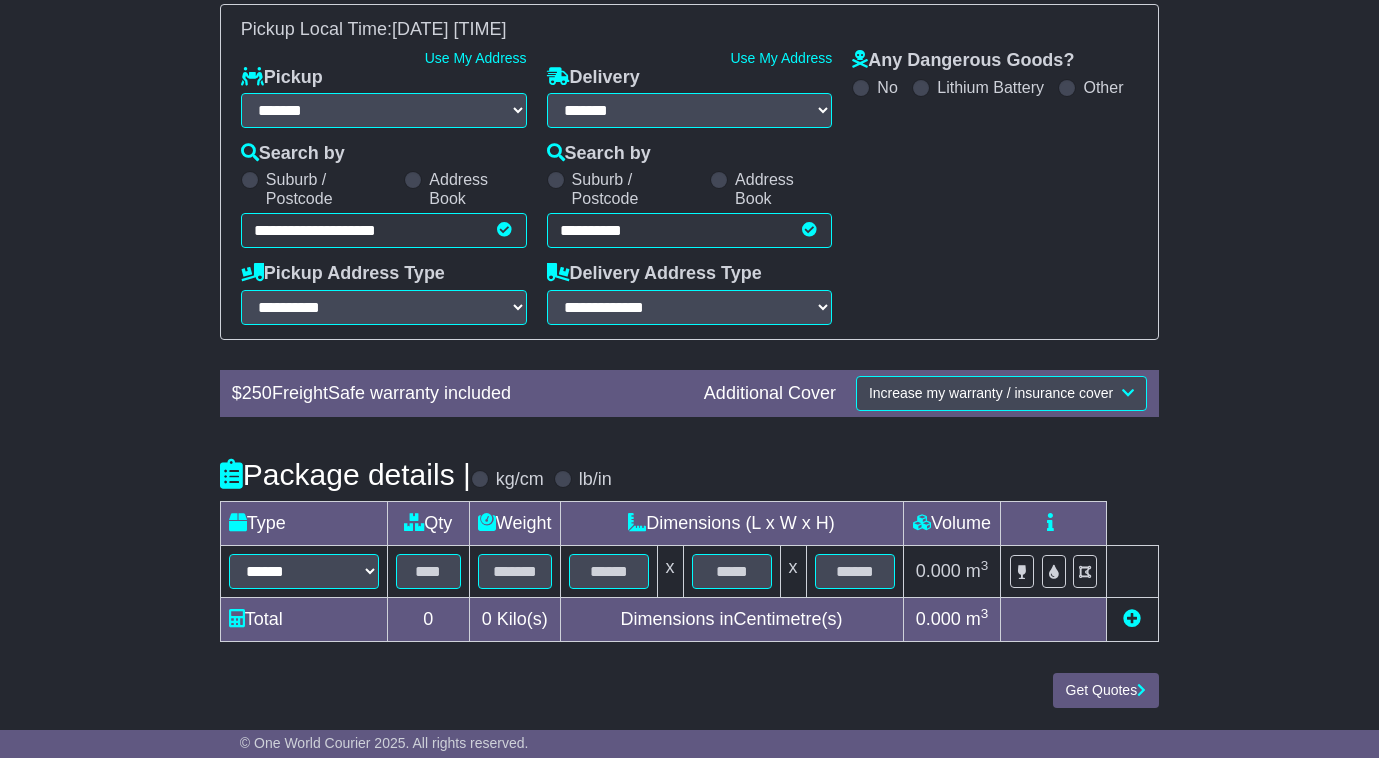type on "**********" 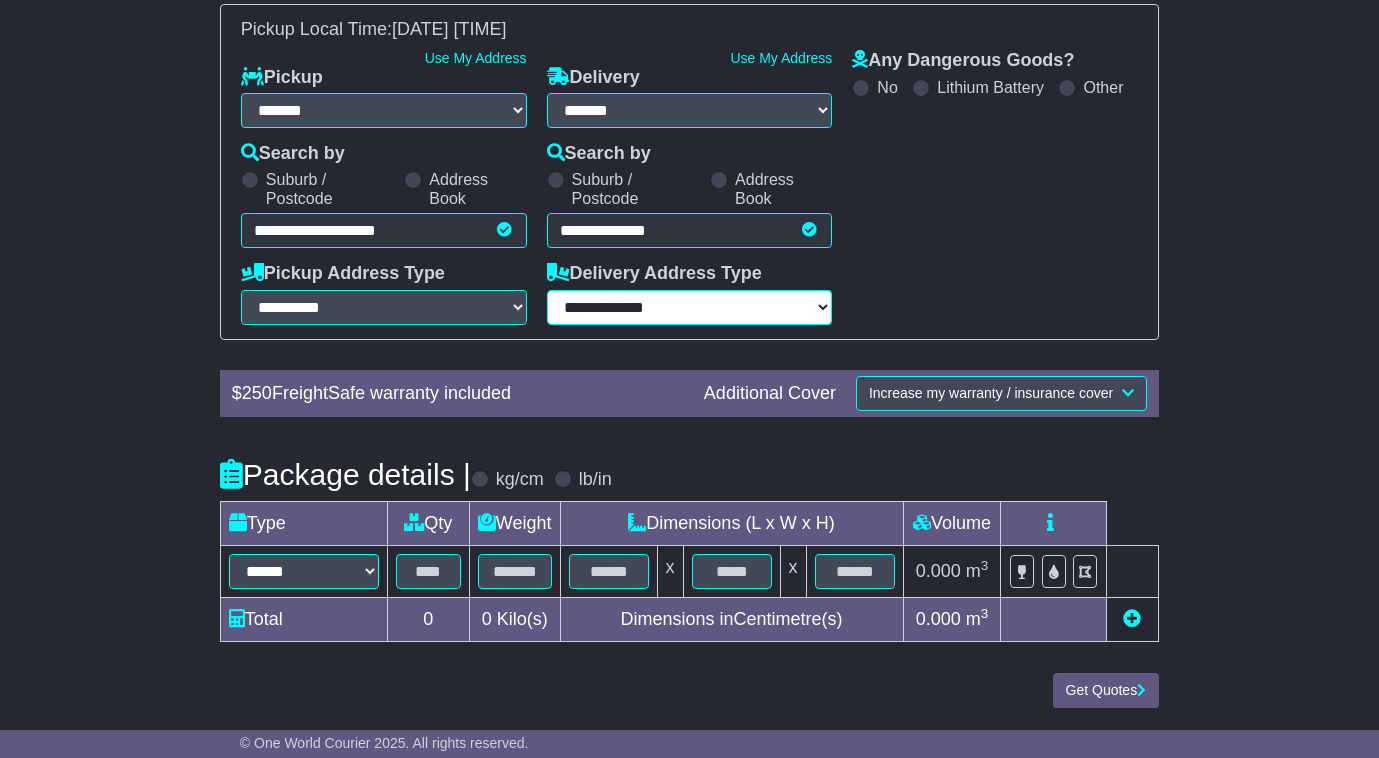 click on "**********" at bounding box center (690, 307) 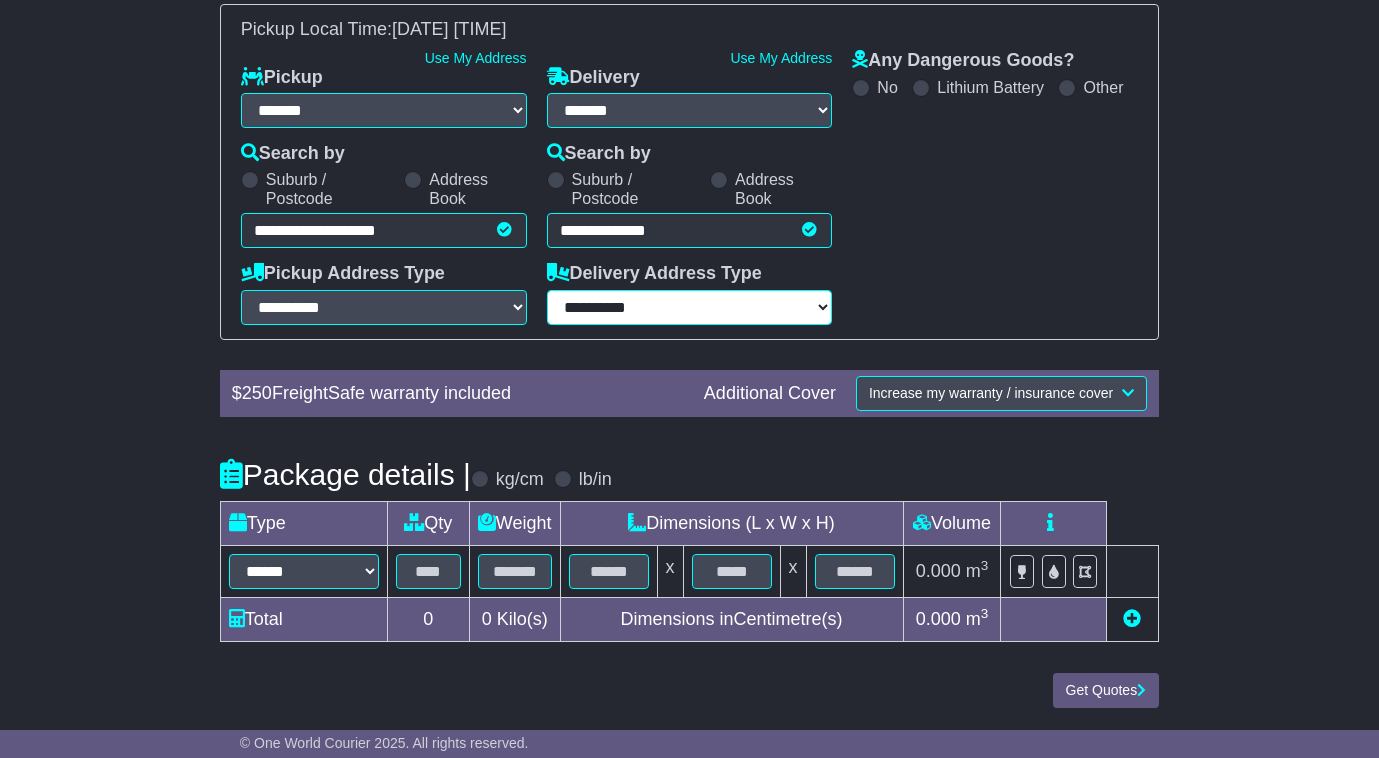 click on "**********" at bounding box center (690, 307) 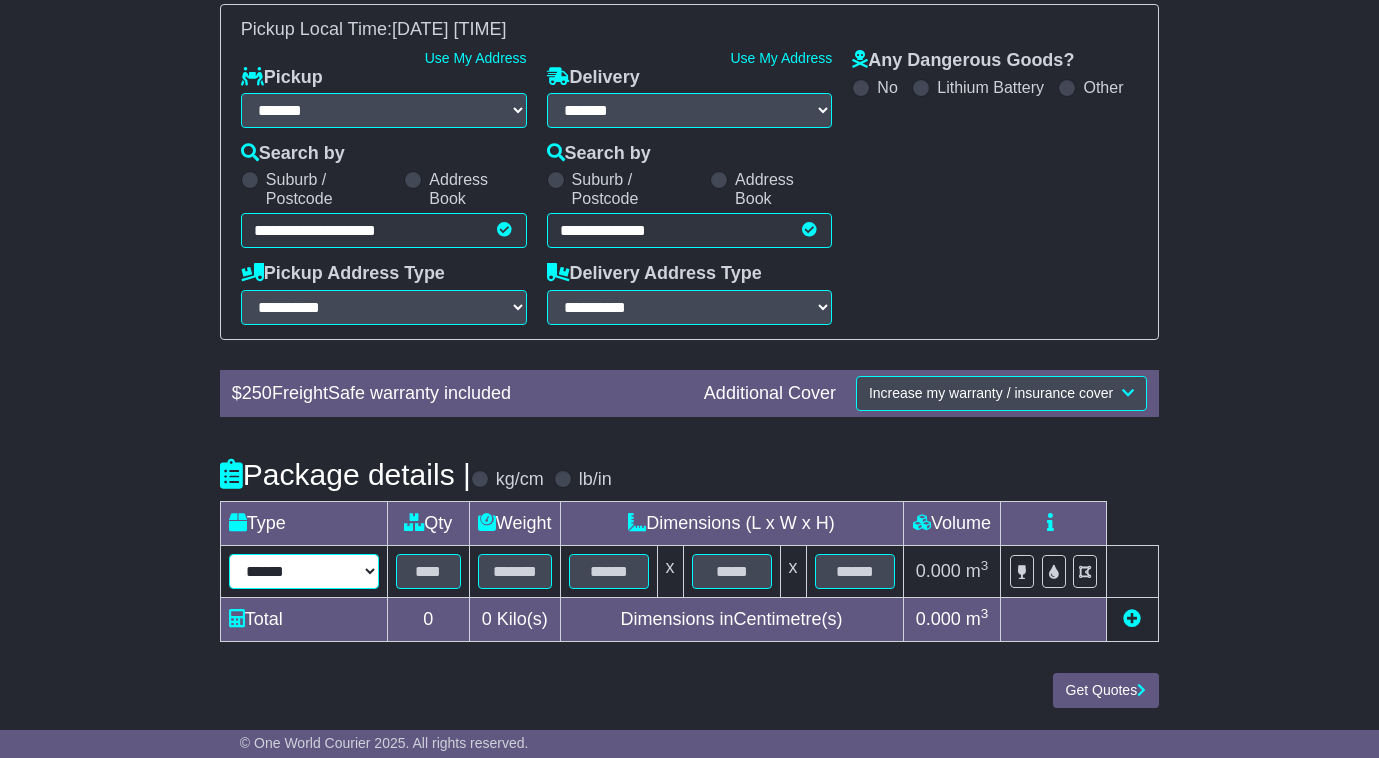 click on "****** ****** *** ******** ***** **** **** ****** *** *******" at bounding box center (304, 571) 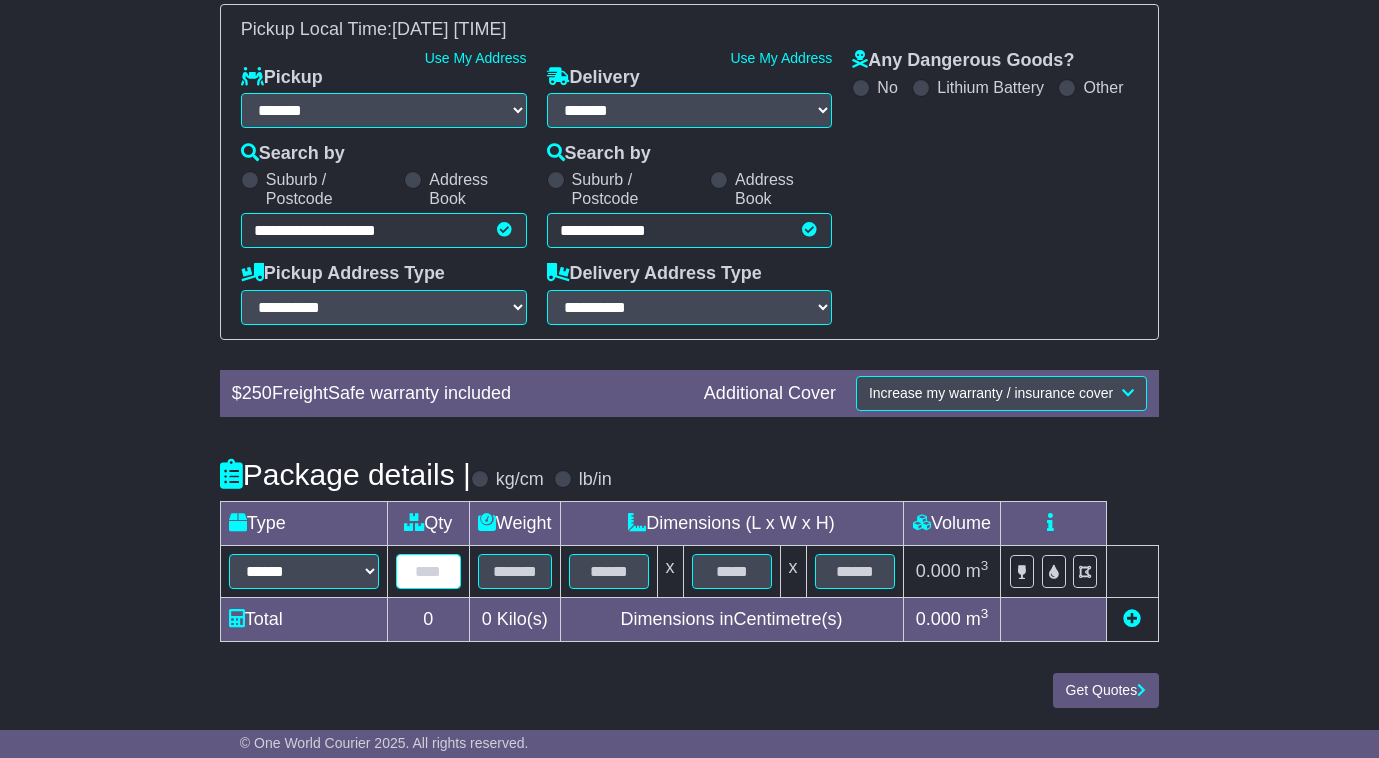 click at bounding box center (428, 571) 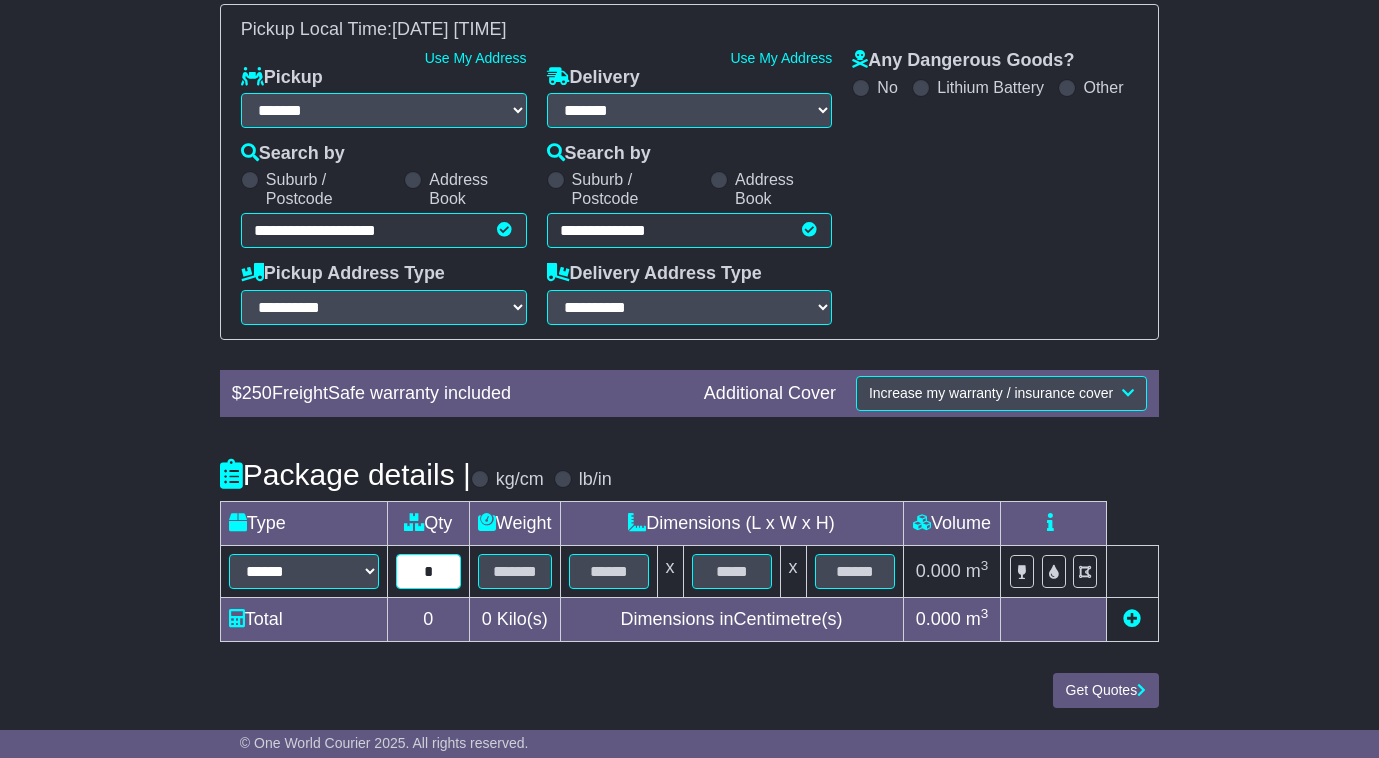 type on "*" 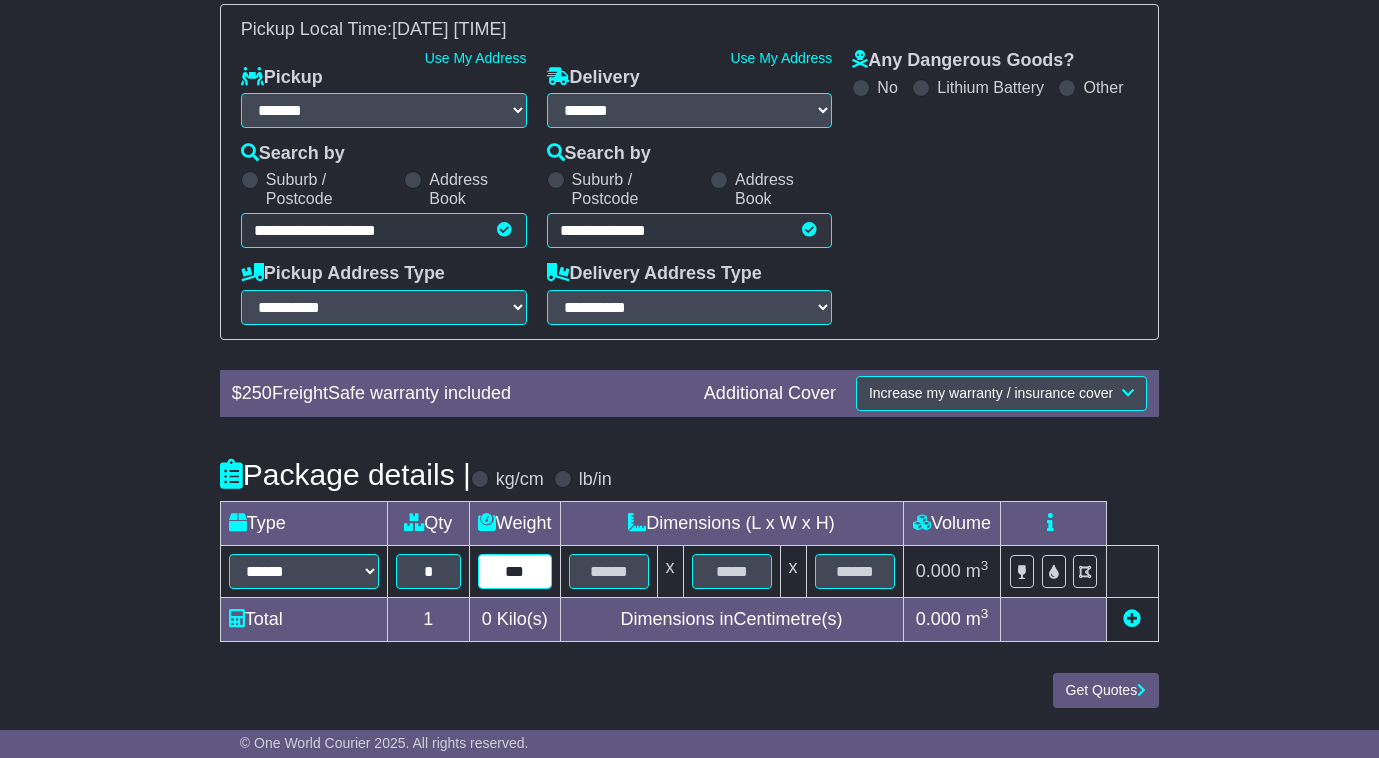 type on "***" 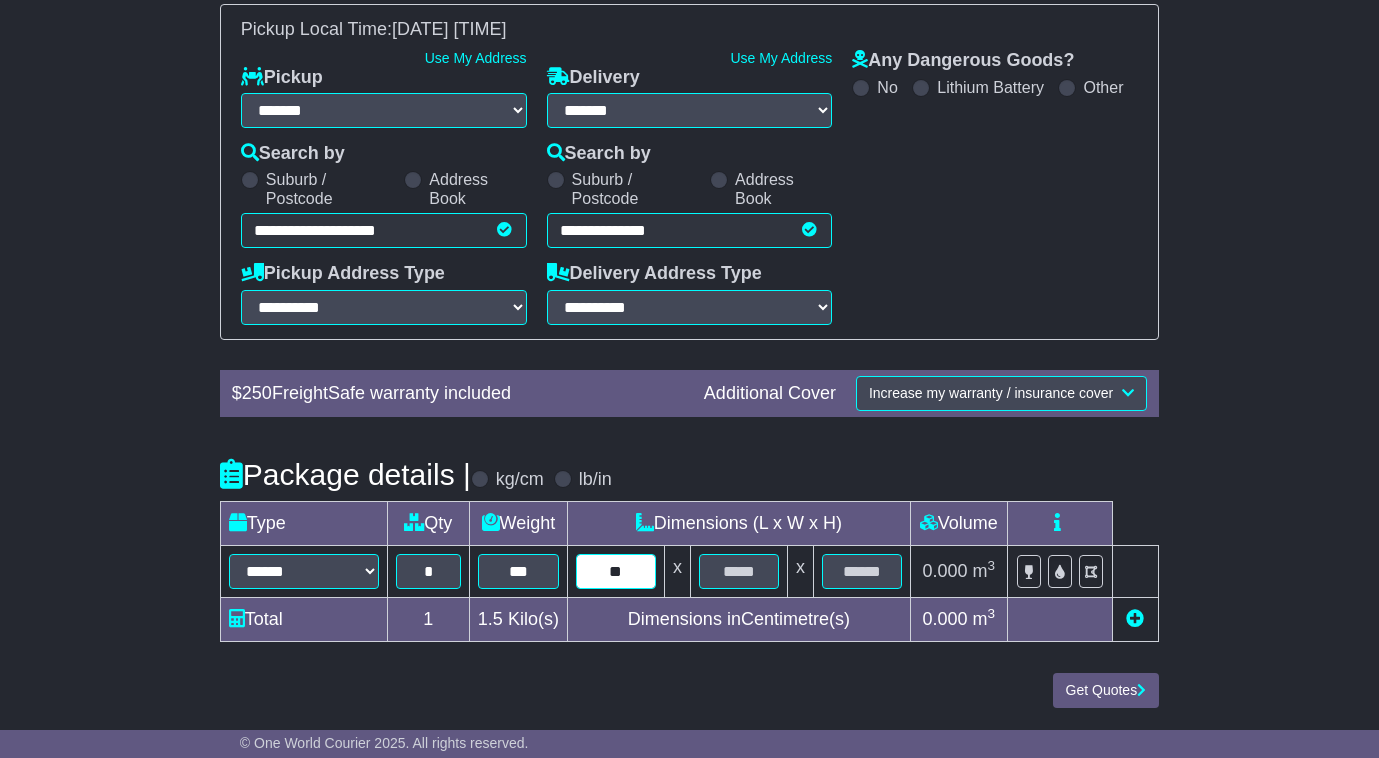 type on "**" 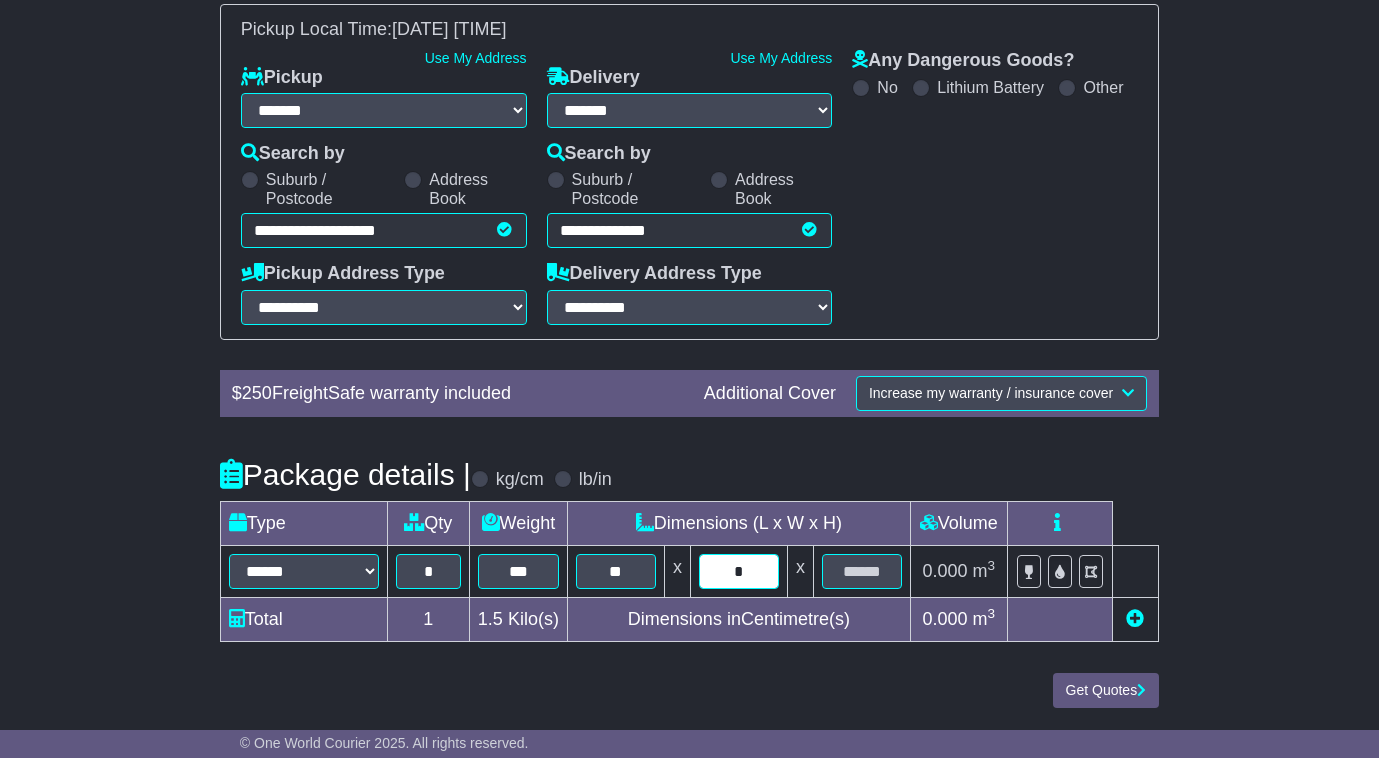type on "*" 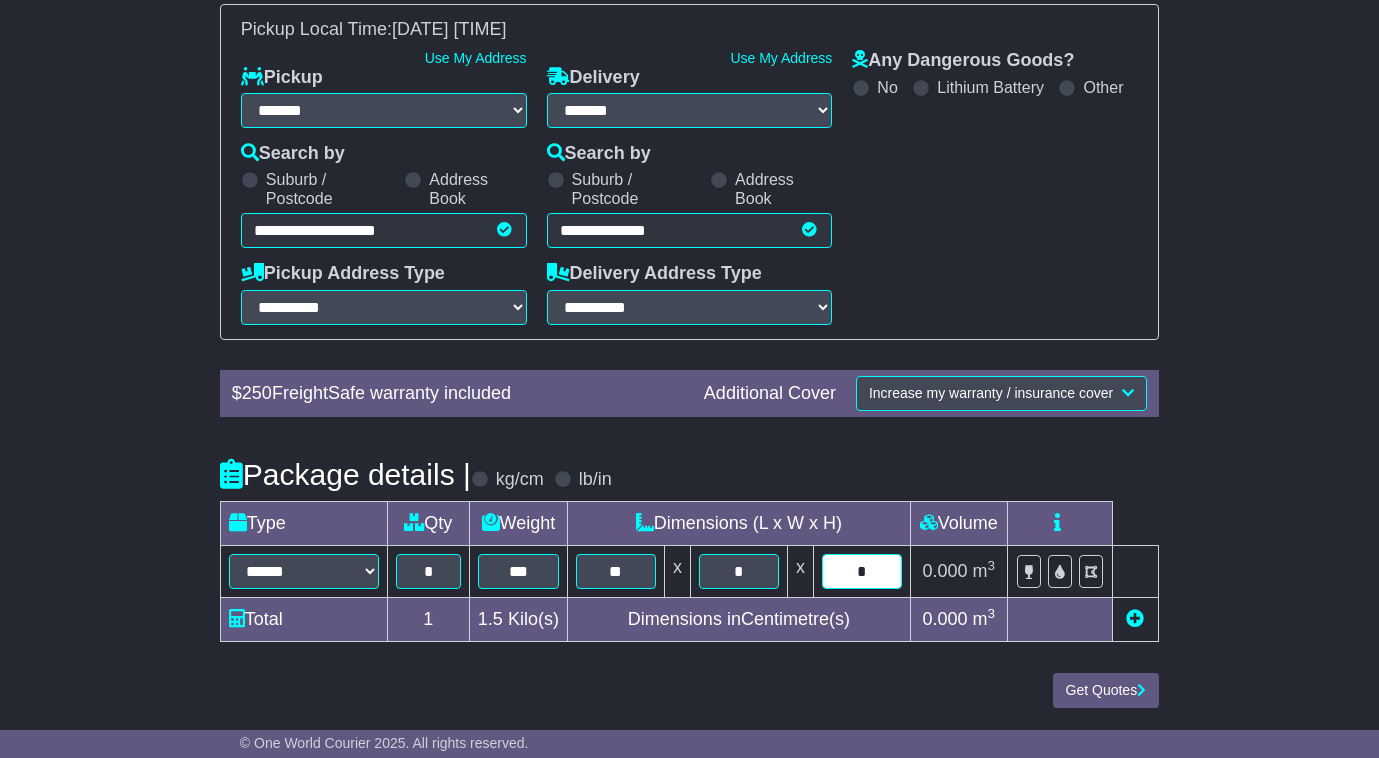 type on "*" 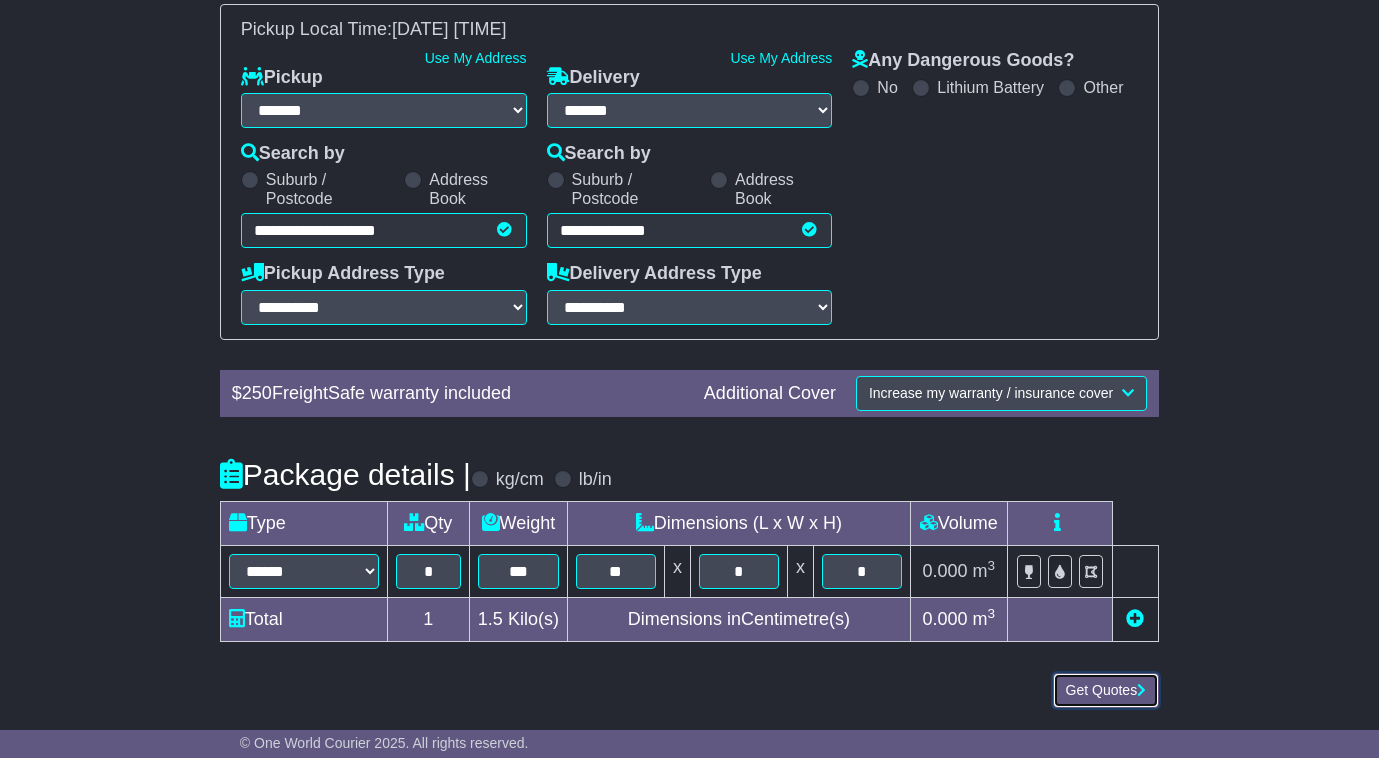 type 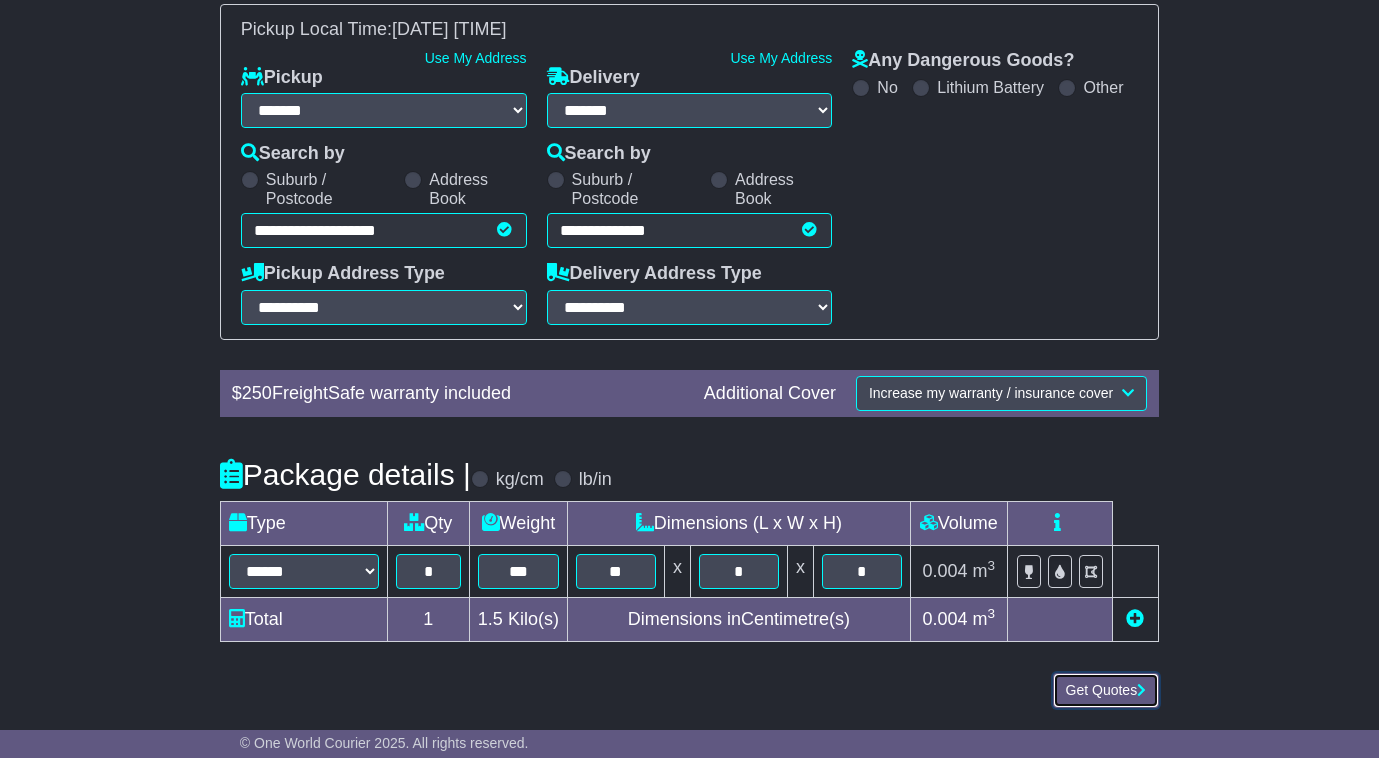 click on "Get Quotes" at bounding box center (1106, 690) 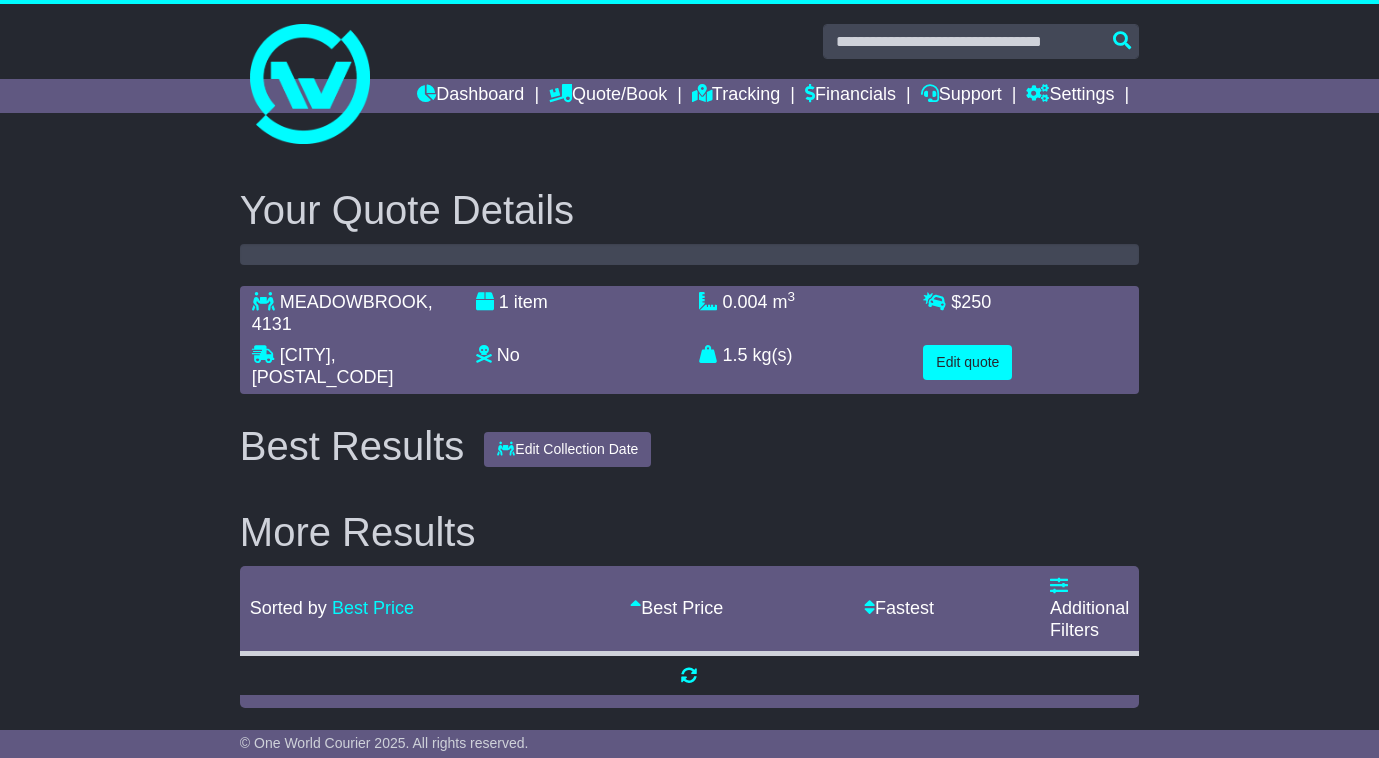 scroll, scrollTop: 0, scrollLeft: 0, axis: both 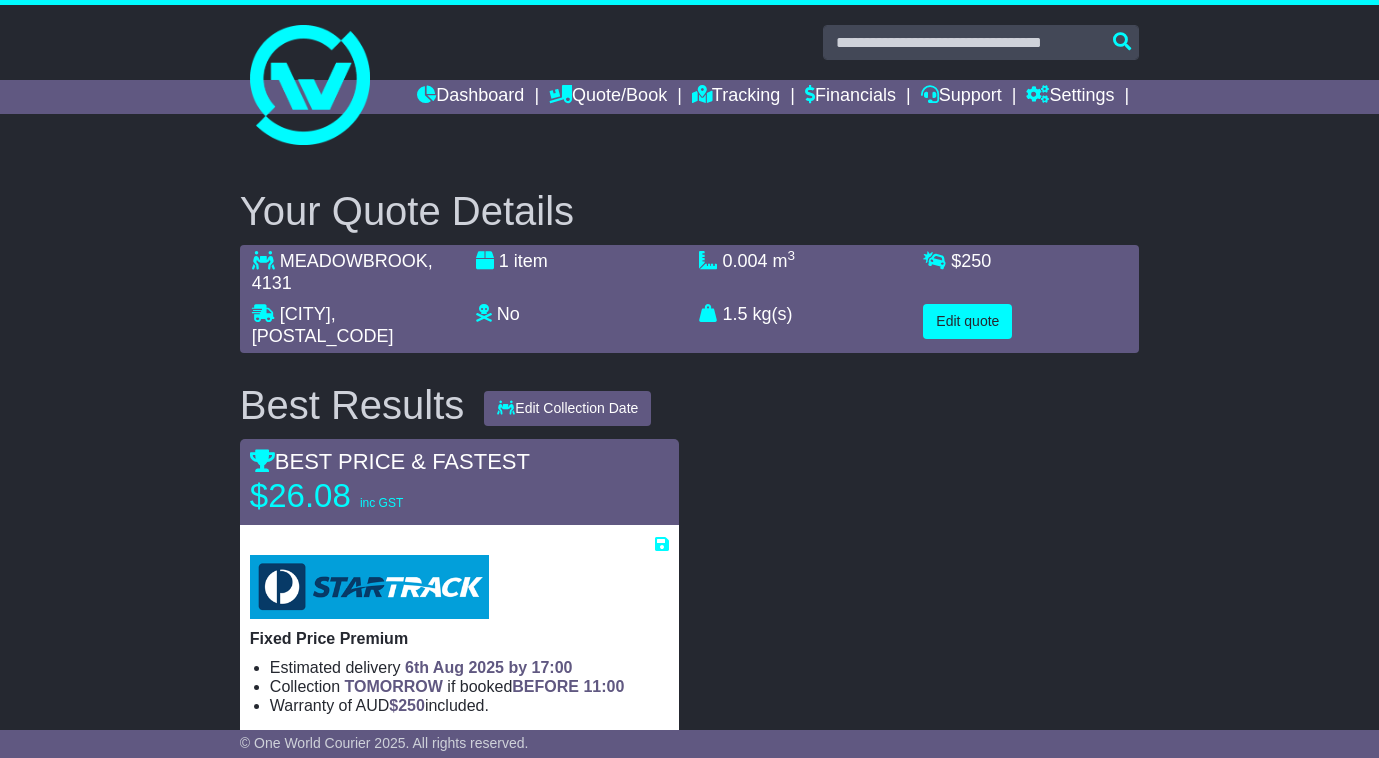 click on "Your Quote Details
[CITY] , [POSTAL_CODE]
[CITY] , [POSTAL_CODE]
1   item
No
Lithium Battery
Other Dangerous Goods
0.004
m 3
in 3
1.5
kg(s)
lb(s)
$ 250
Edit quote
Best Results
Edit Collection Date
05 Aug 2025" at bounding box center [689, 1808] 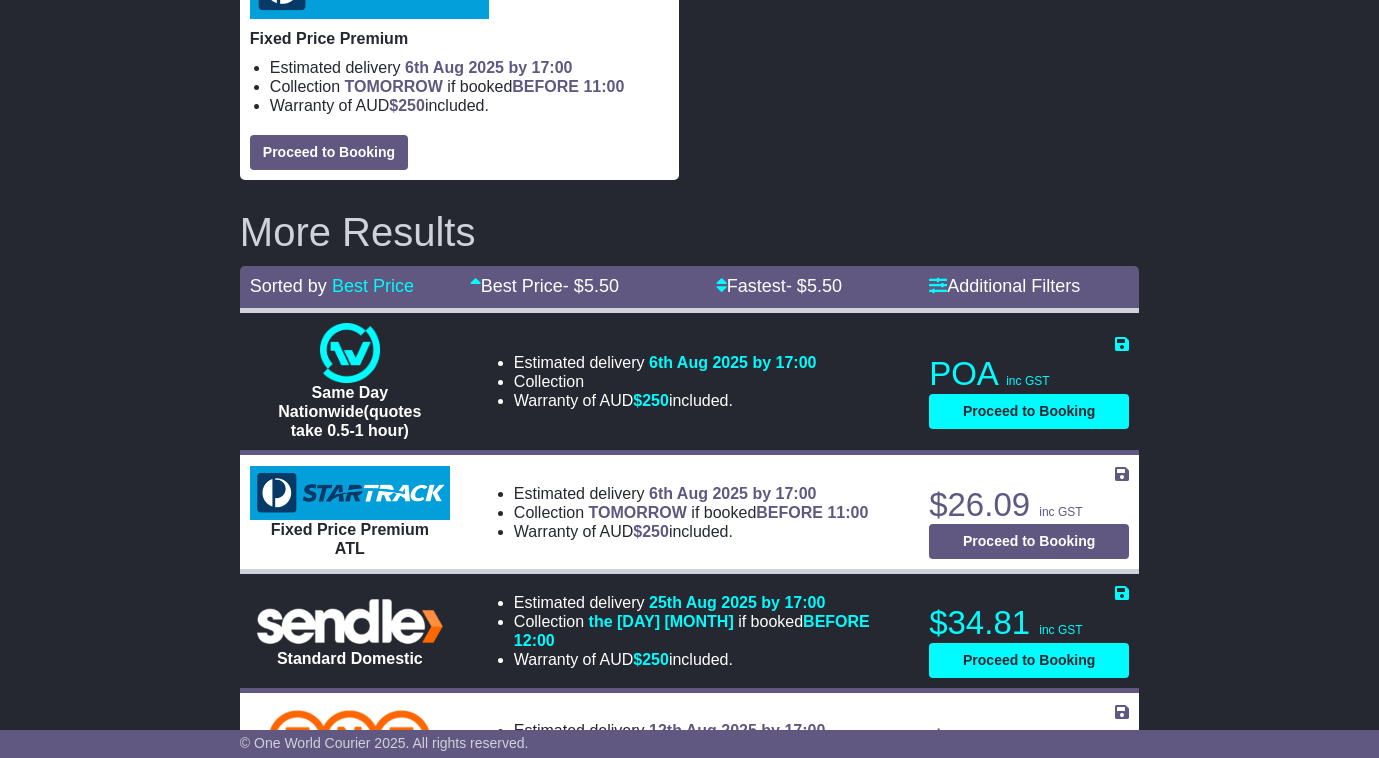 scroll, scrollTop: 500, scrollLeft: 0, axis: vertical 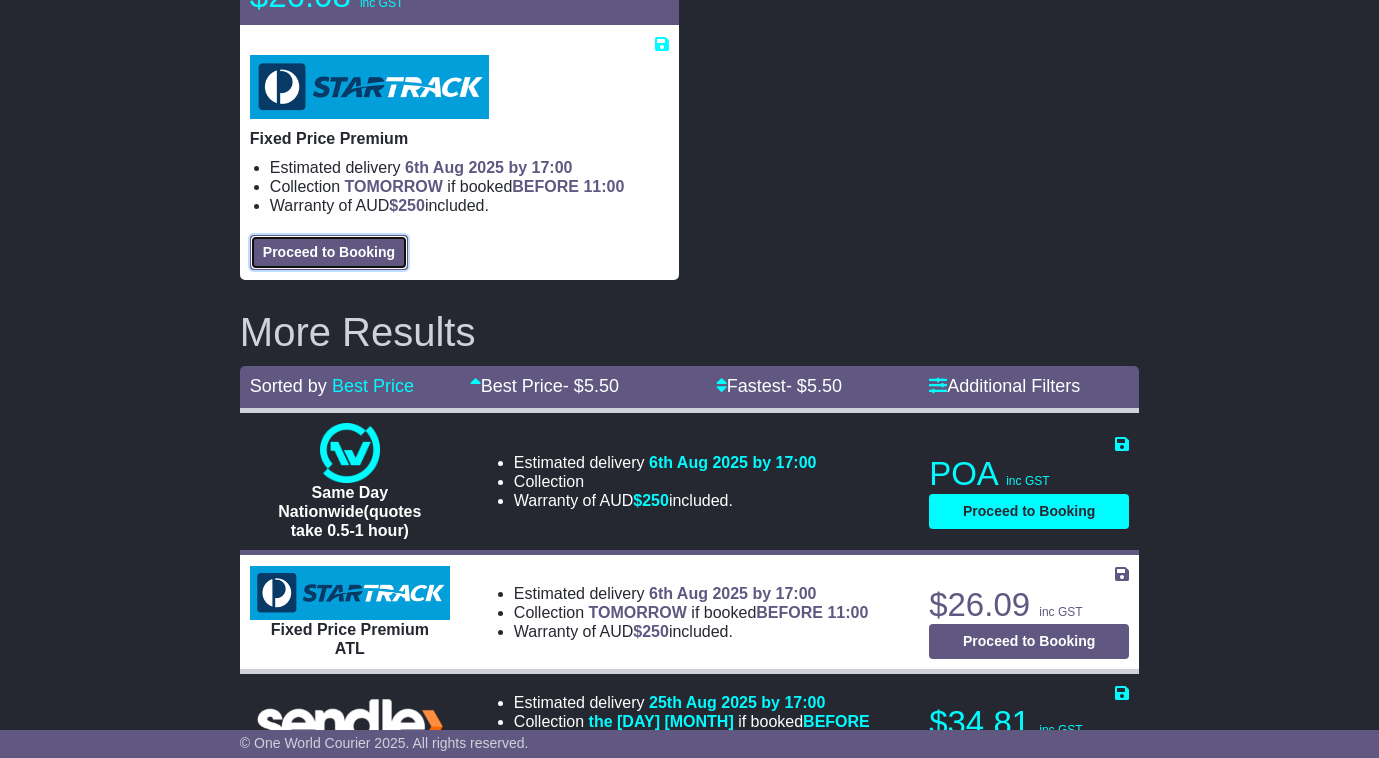 click on "Proceed to Booking" at bounding box center [329, 252] 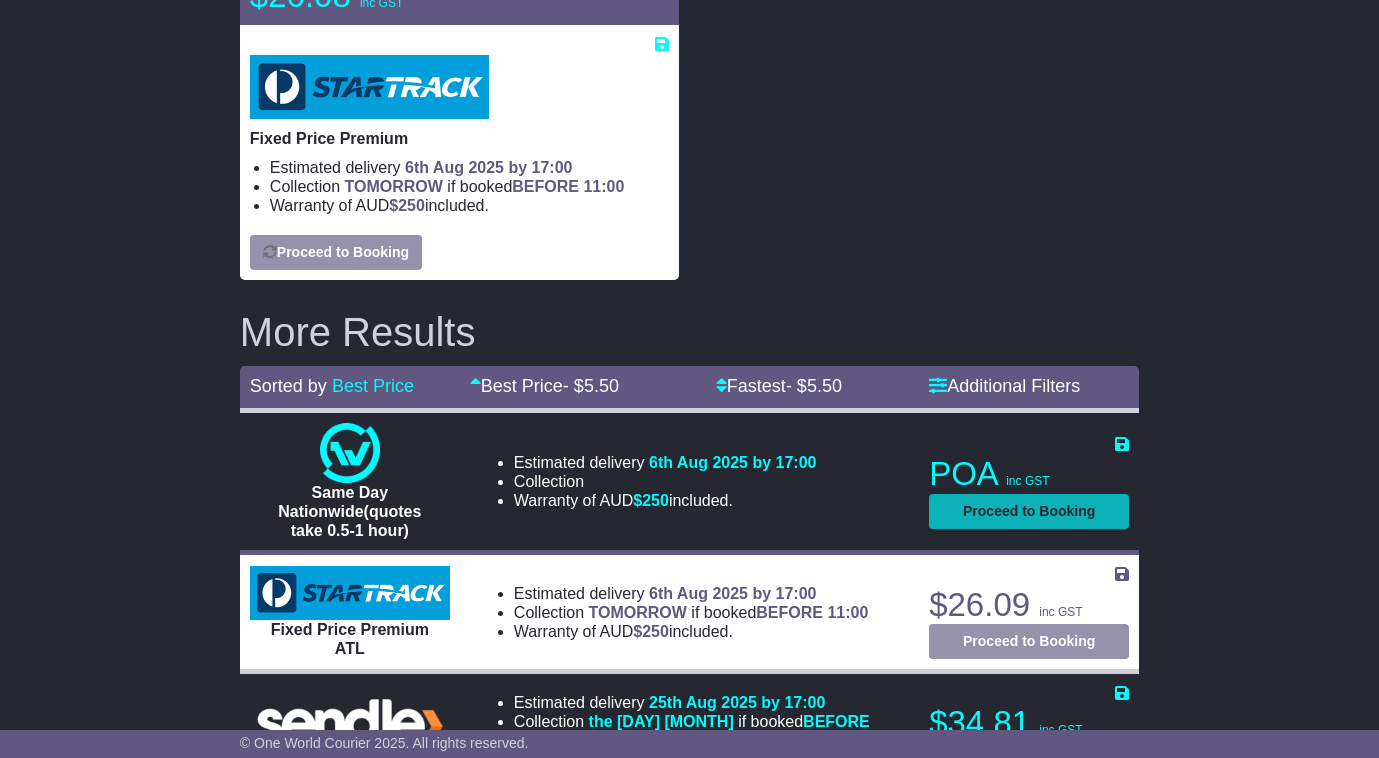 select on "****" 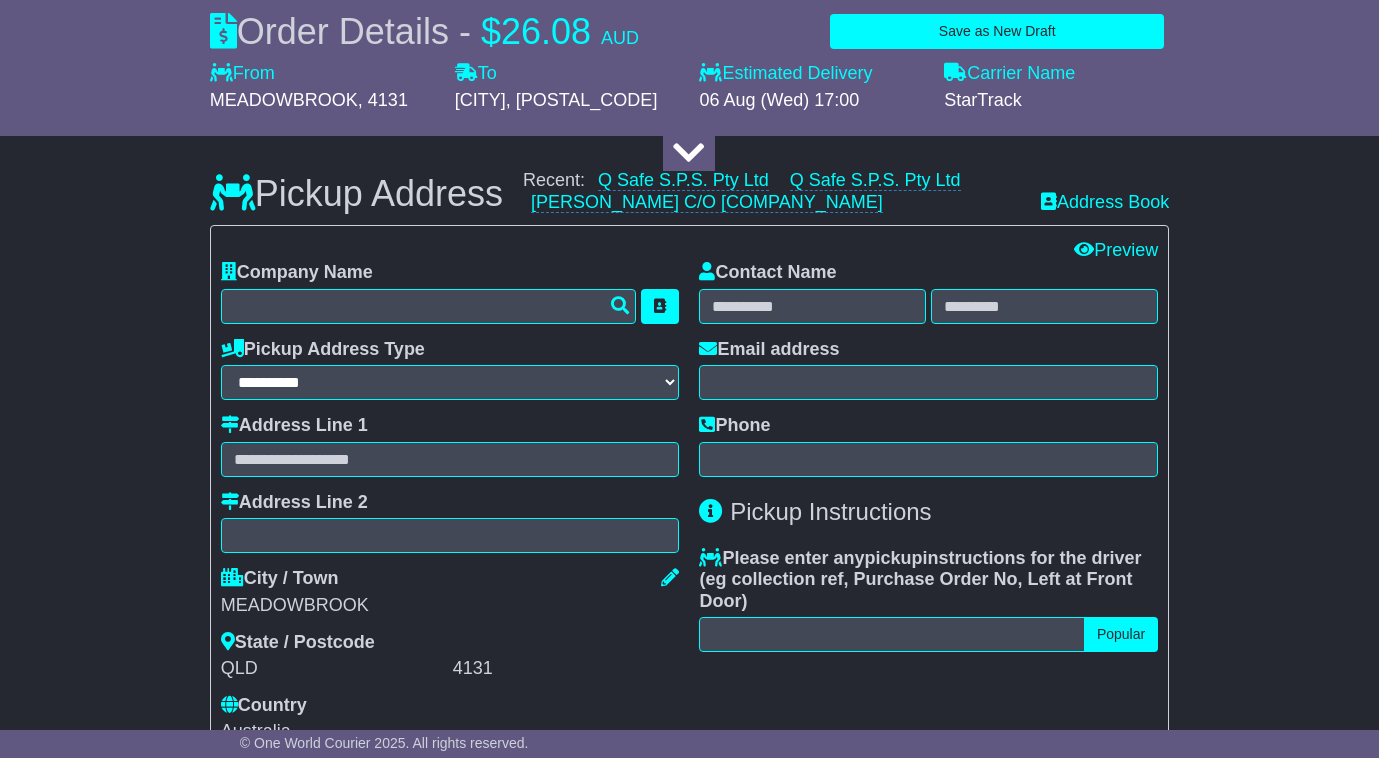 scroll, scrollTop: 100, scrollLeft: 0, axis: vertical 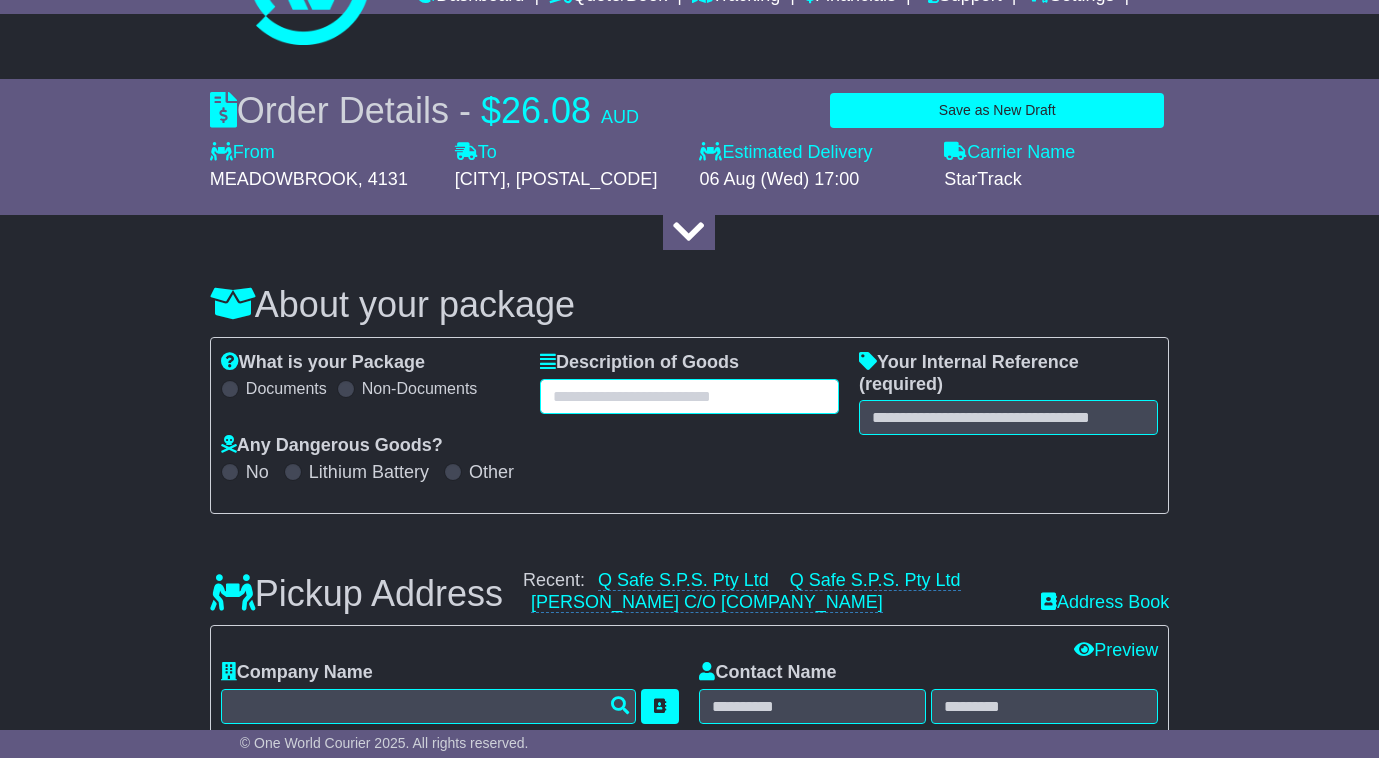 click at bounding box center [689, 396] 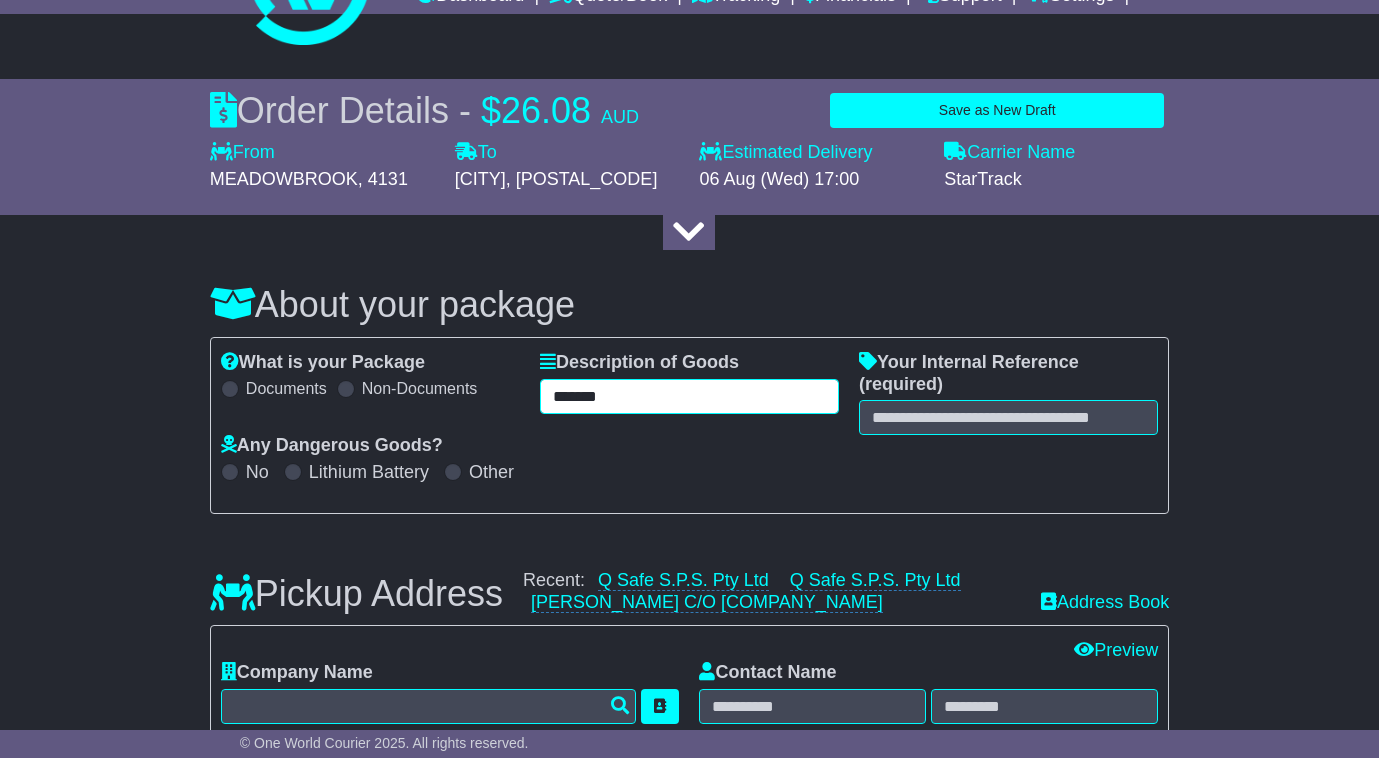 type on "*******" 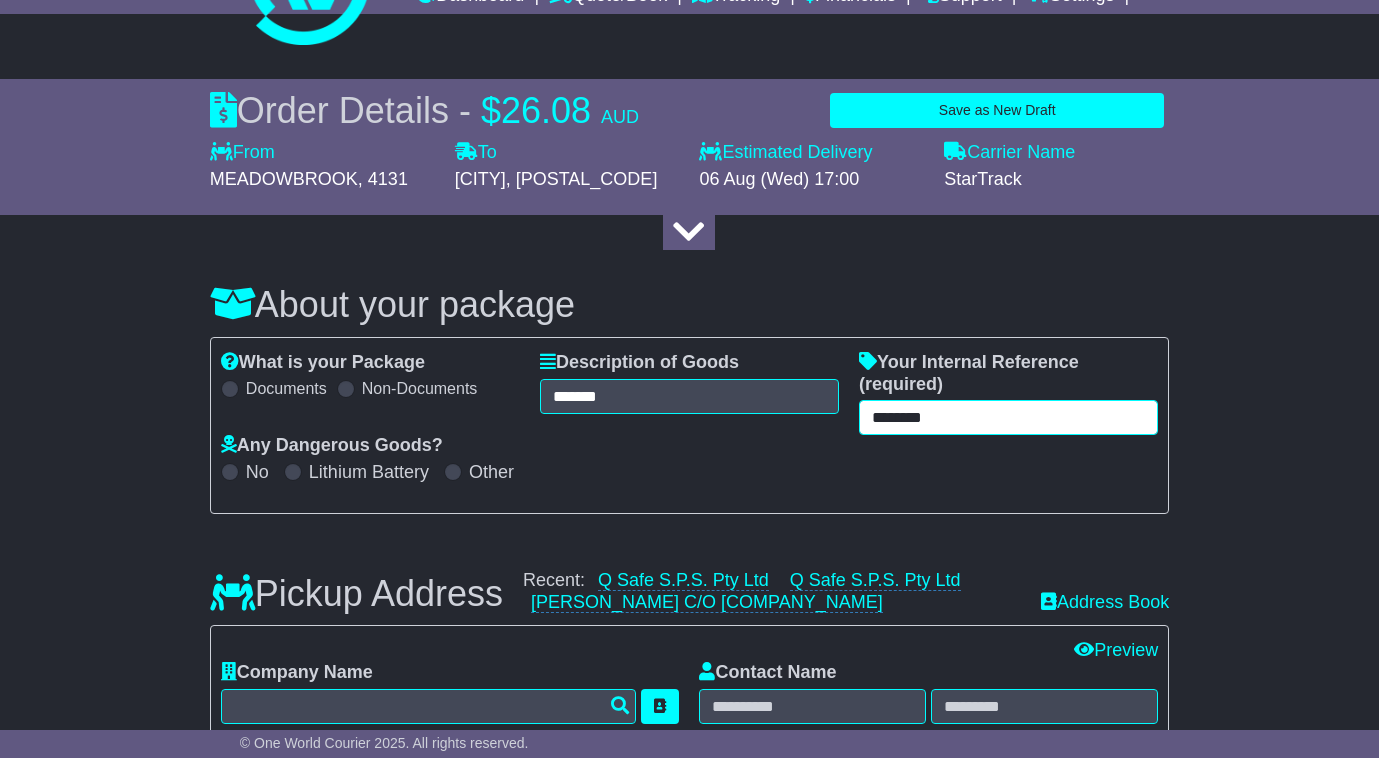 scroll, scrollTop: 400, scrollLeft: 0, axis: vertical 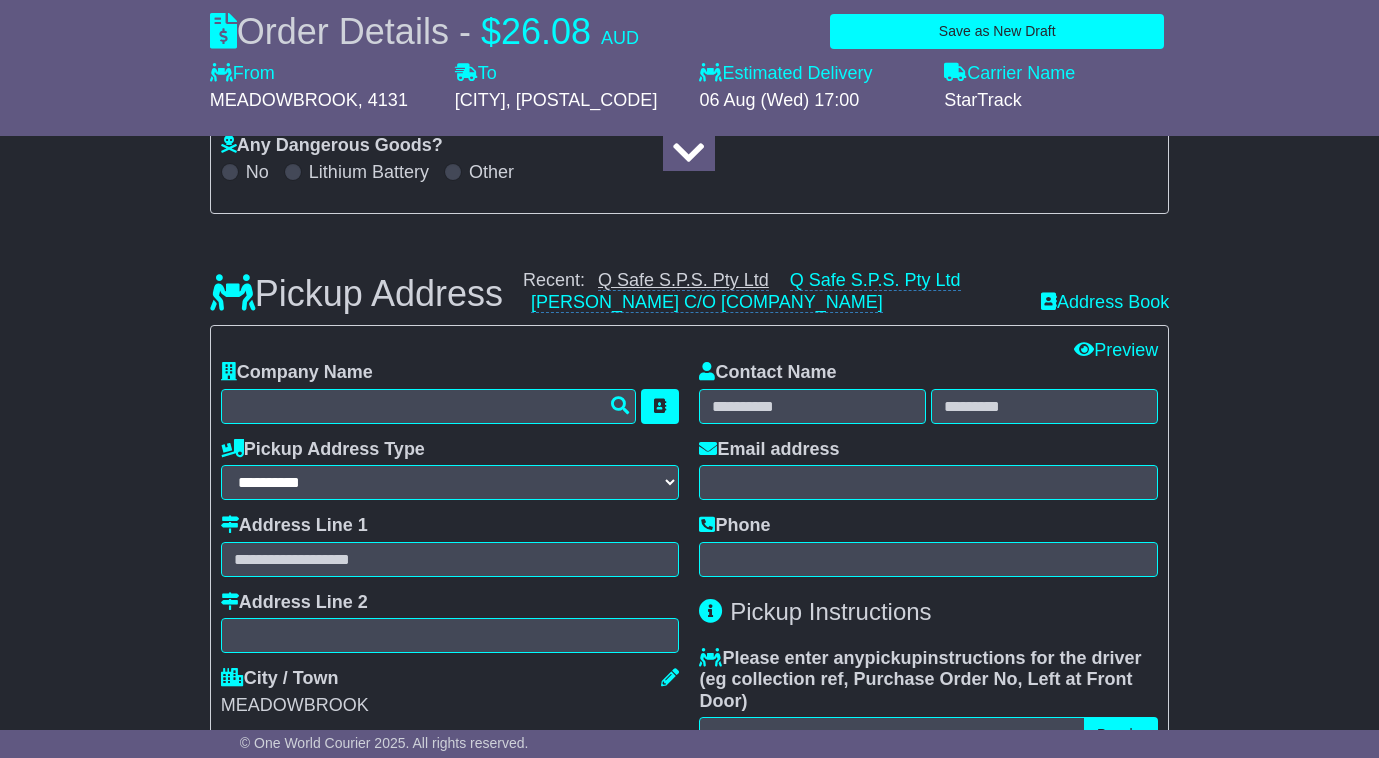 type on "********" 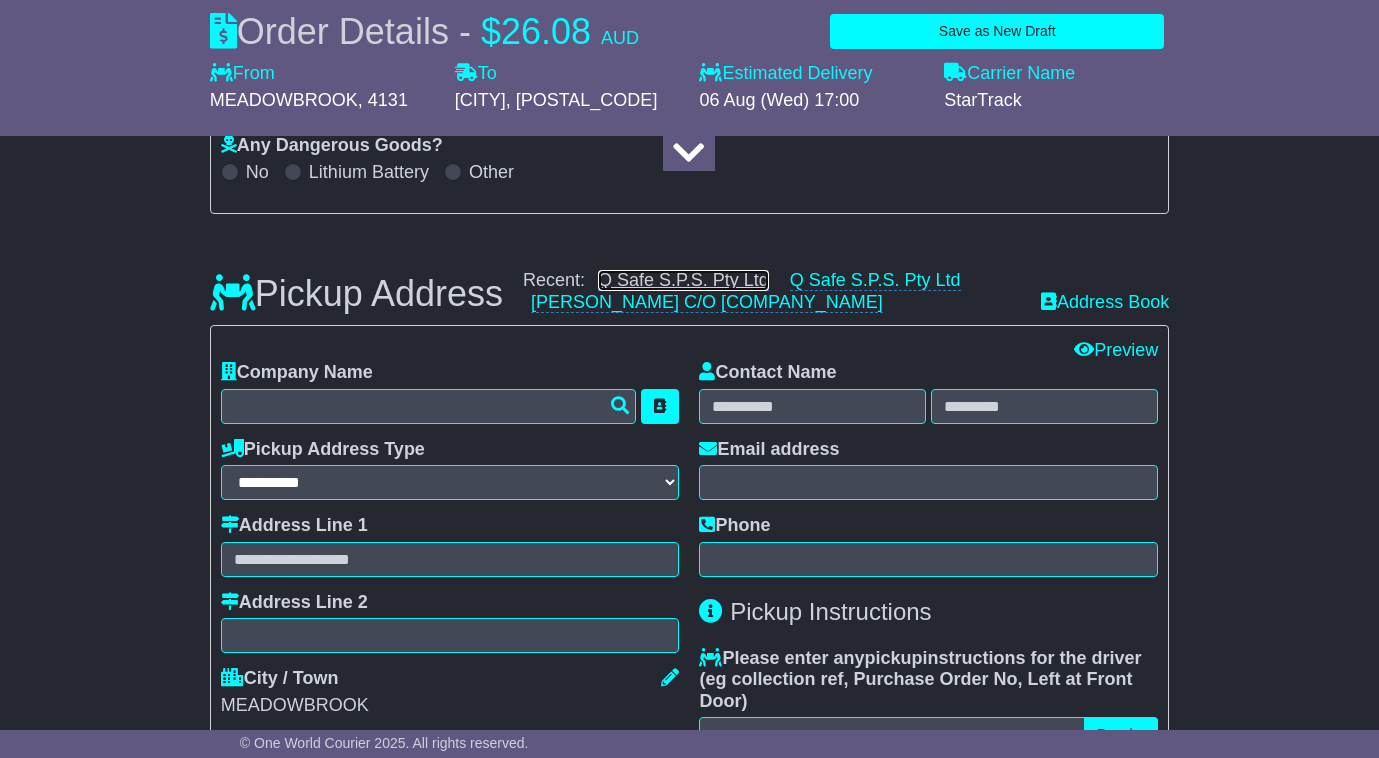 click on "Q Safe S.P.S. Pty Ltd" at bounding box center [683, 280] 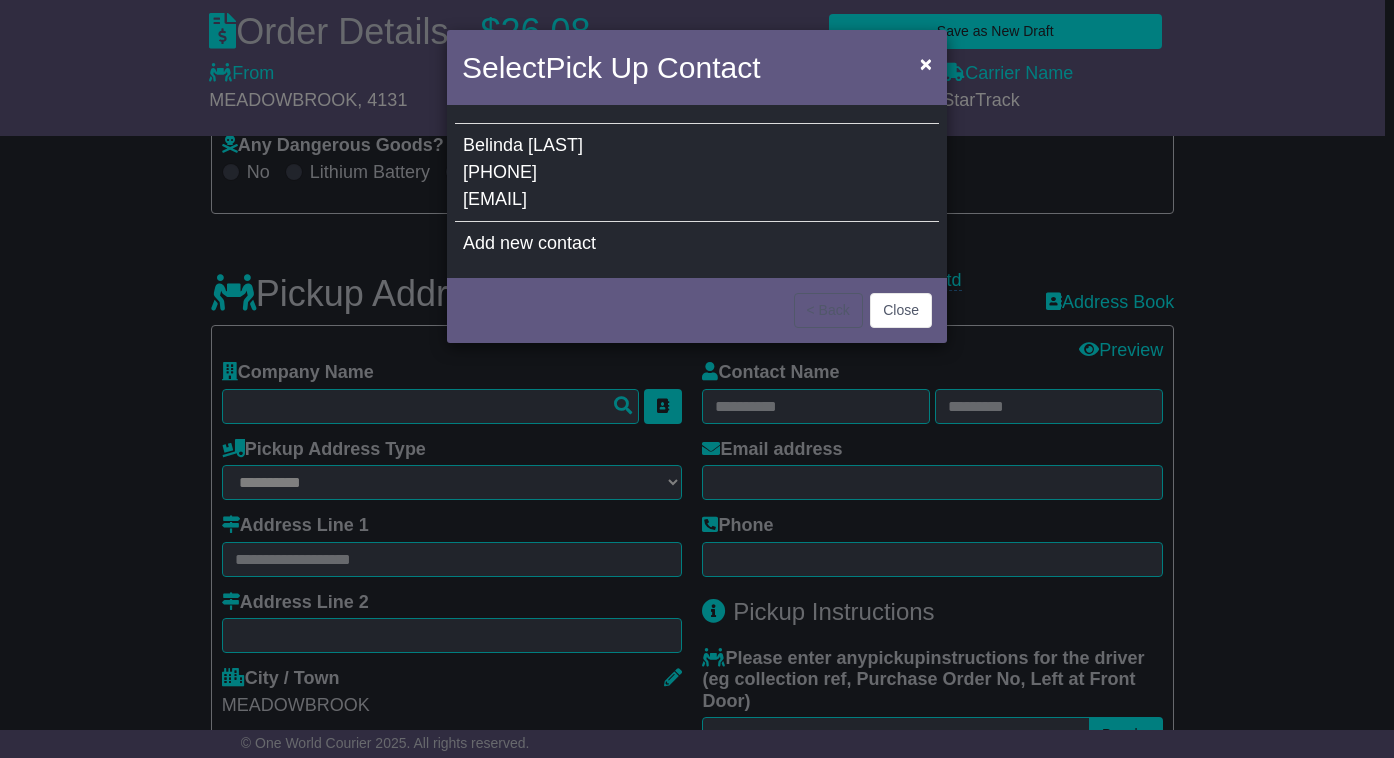 click on "[EMAIL]" at bounding box center [495, 199] 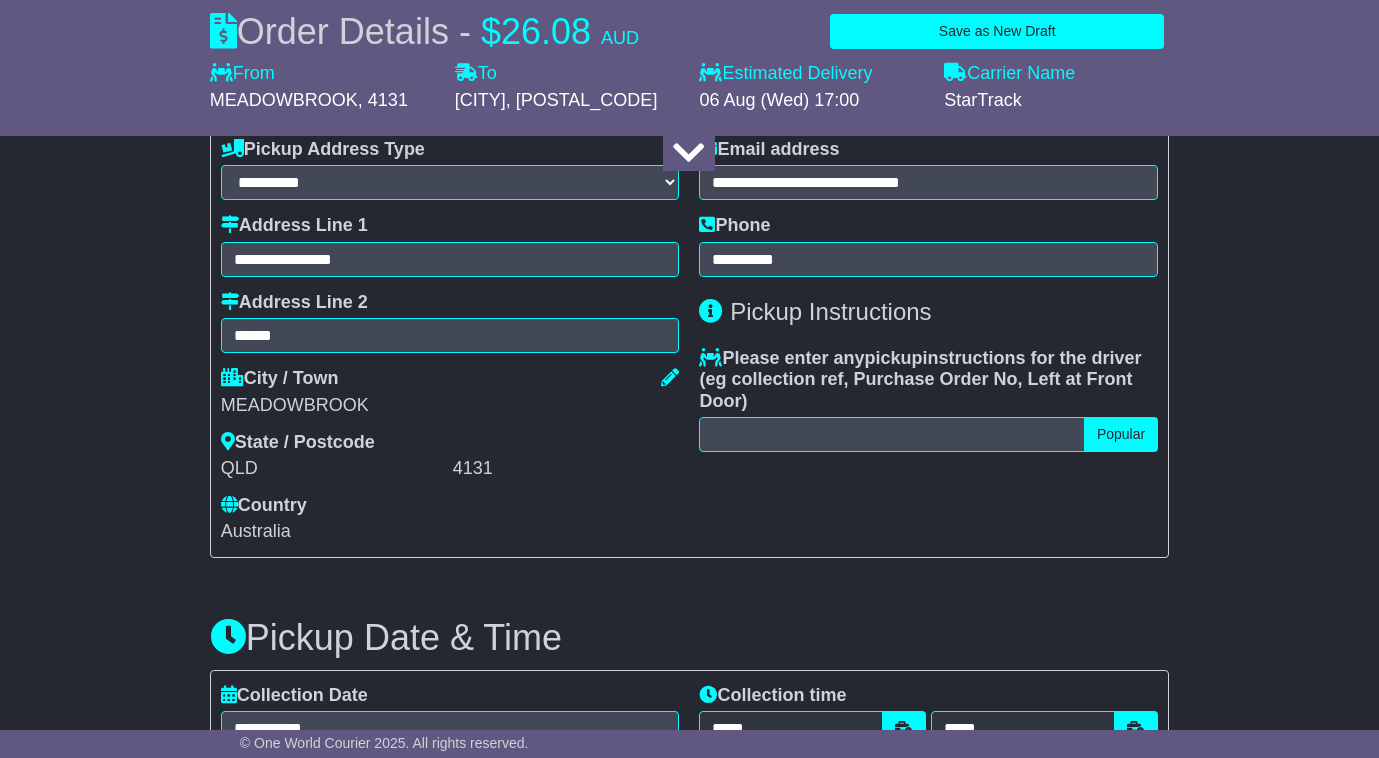 scroll, scrollTop: 1100, scrollLeft: 0, axis: vertical 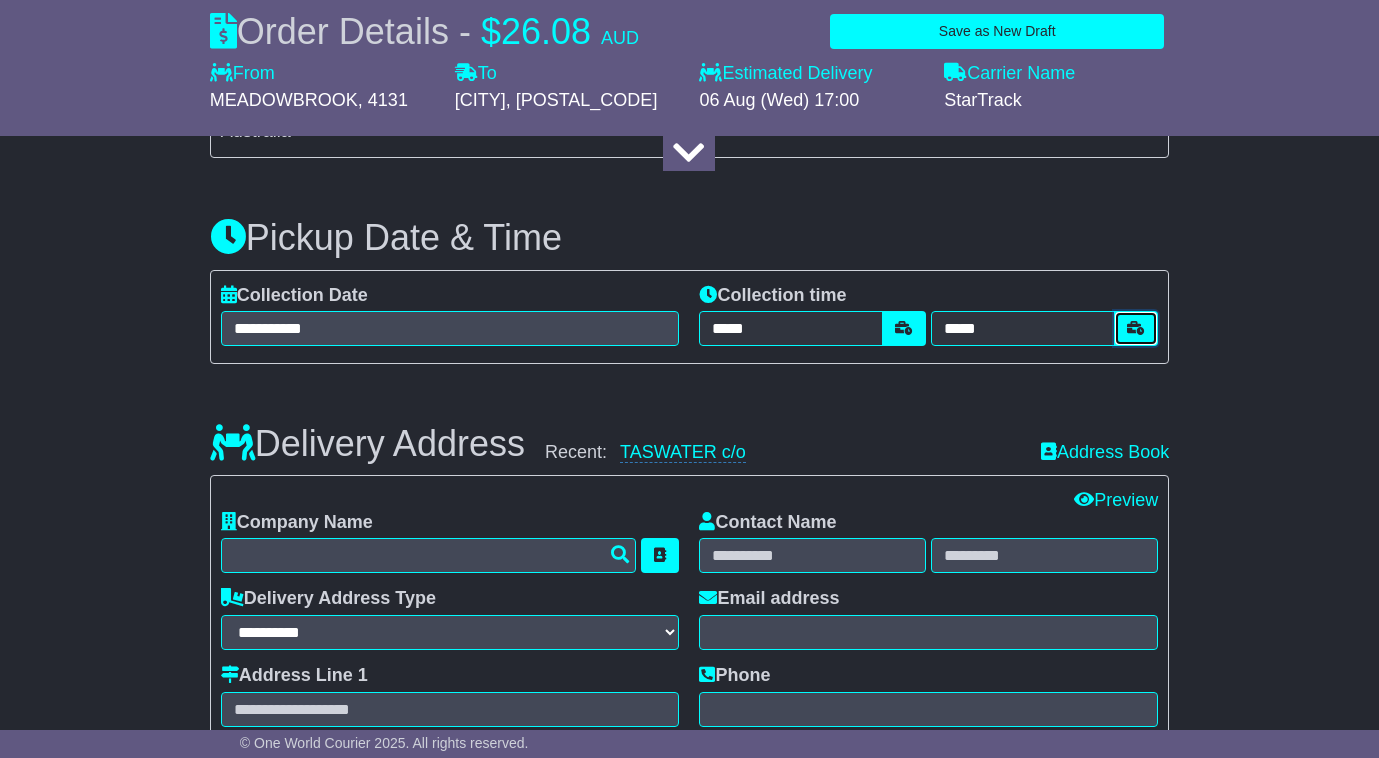 click at bounding box center (1136, 328) 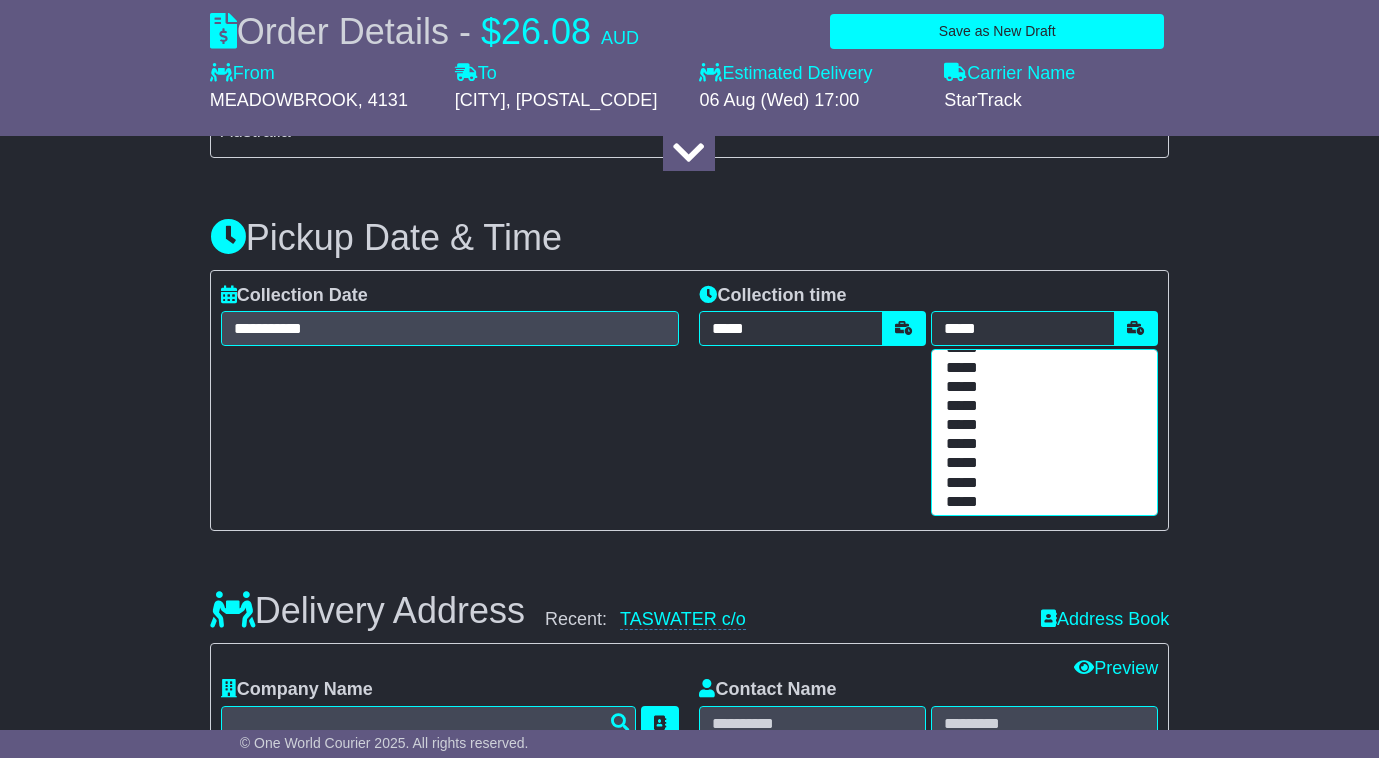 scroll, scrollTop: 500, scrollLeft: 0, axis: vertical 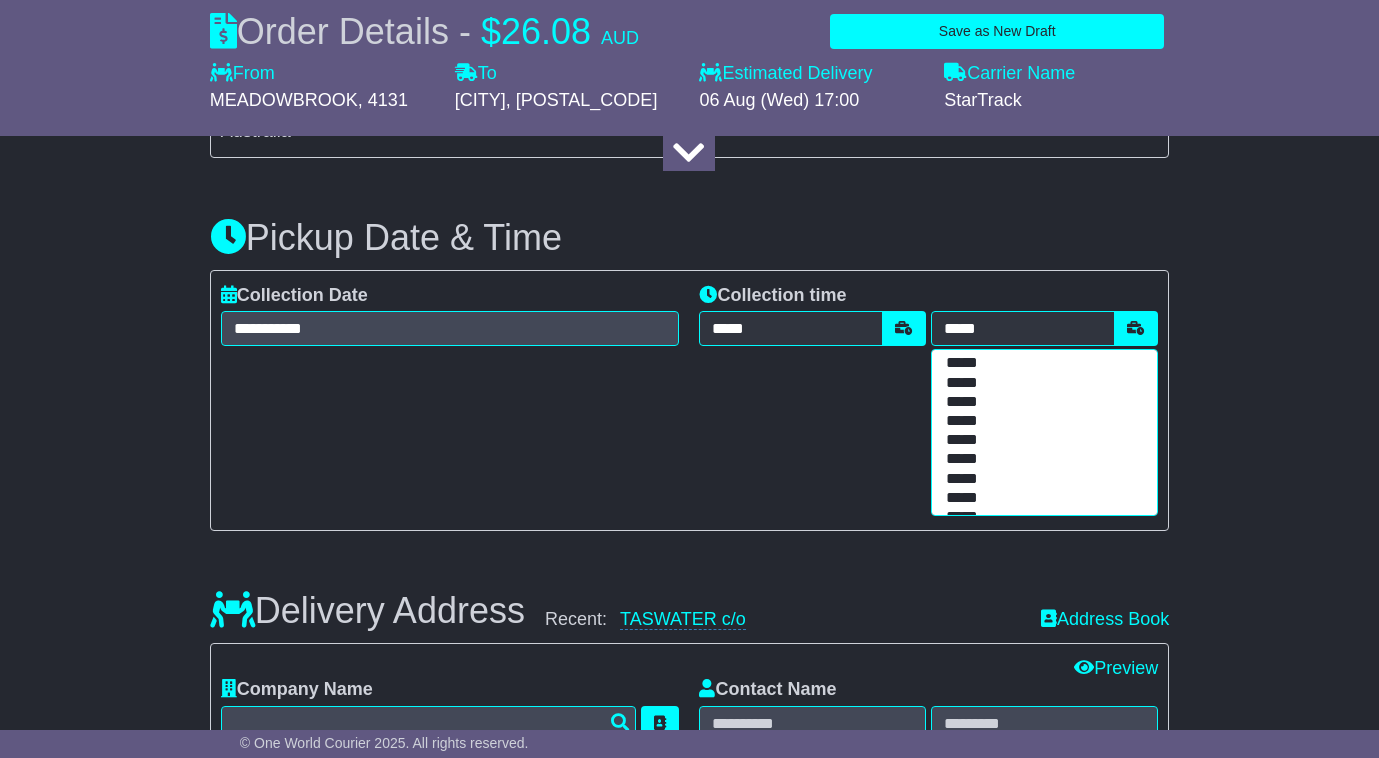 click on "*****" at bounding box center [1040, 440] 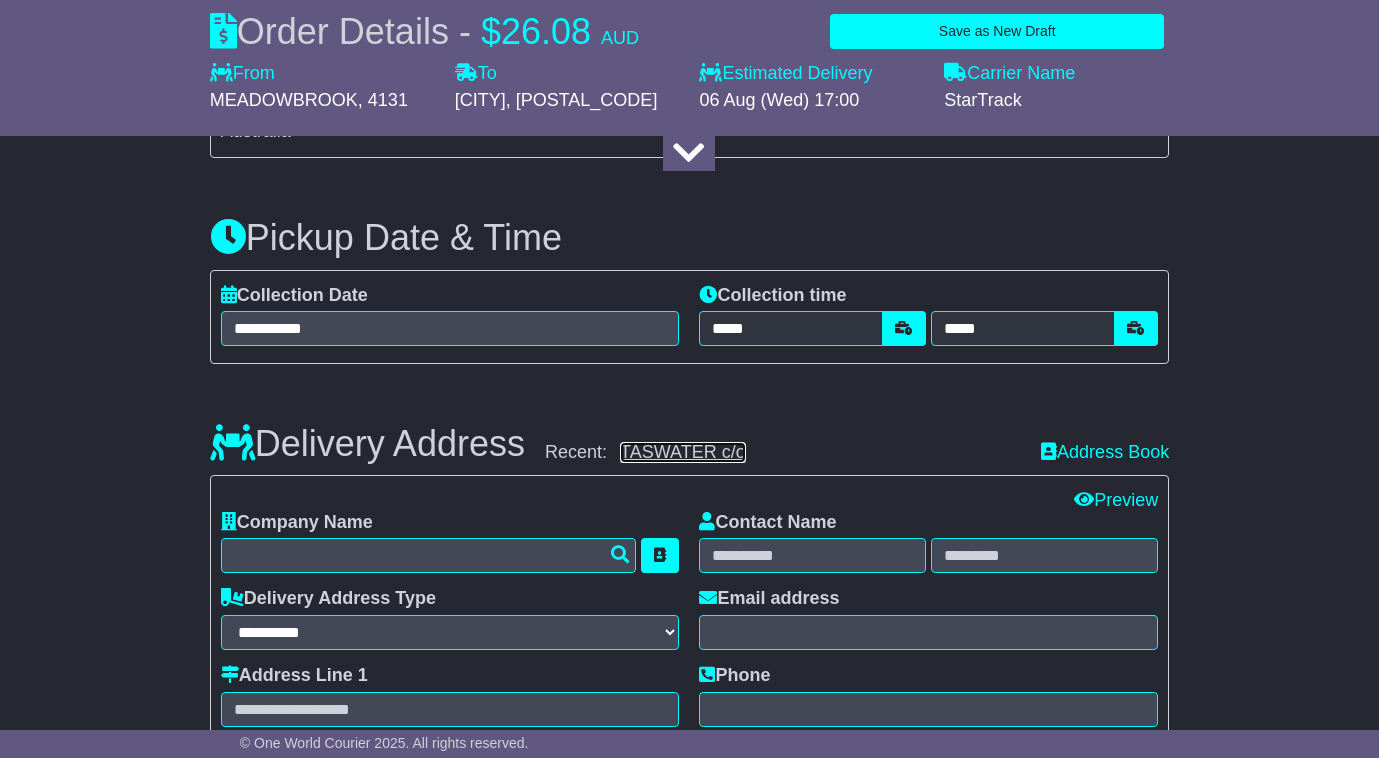 click on "TASWATER c/o" at bounding box center [683, 452] 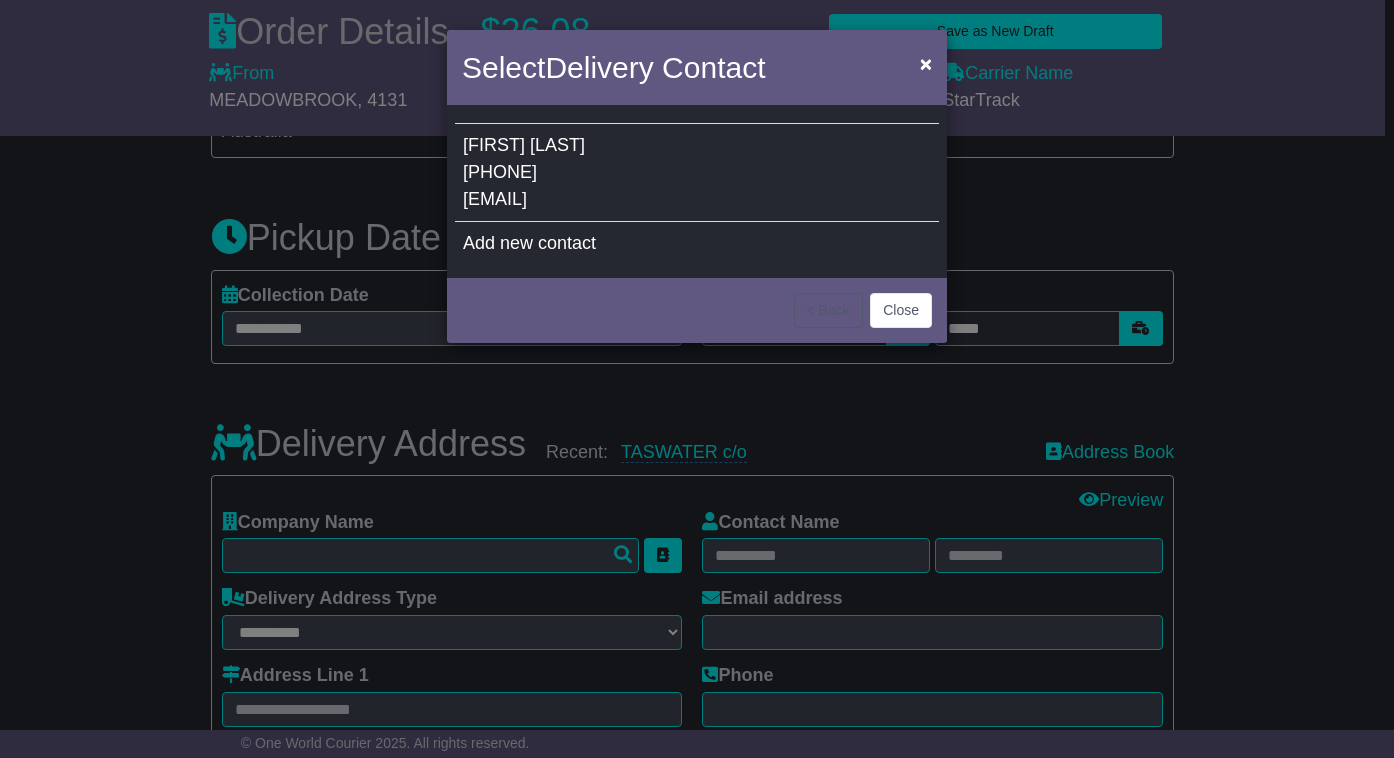 click on "[FIRST] [LAST]
[PHONE]
[EMAIL]" at bounding box center [697, 173] 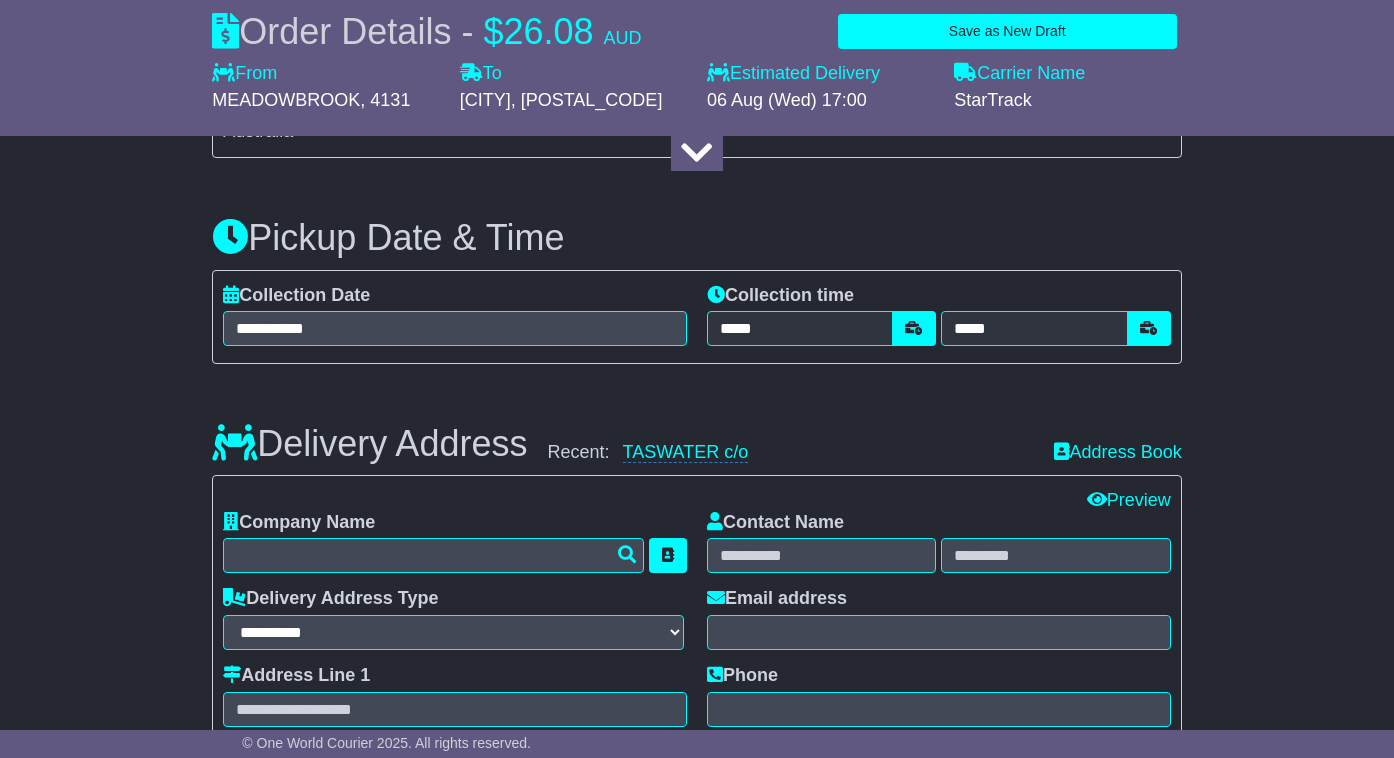 type on "**********" 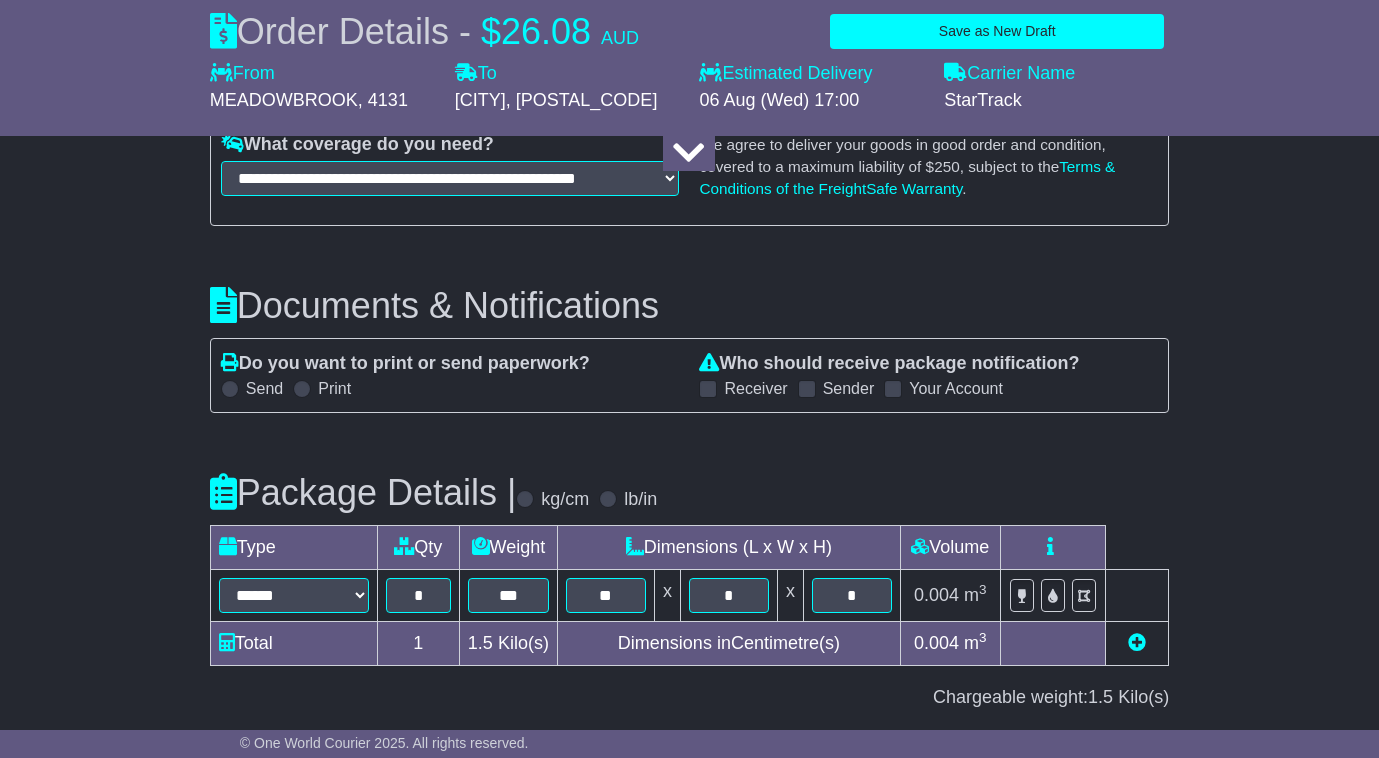 scroll, scrollTop: 2499, scrollLeft: 0, axis: vertical 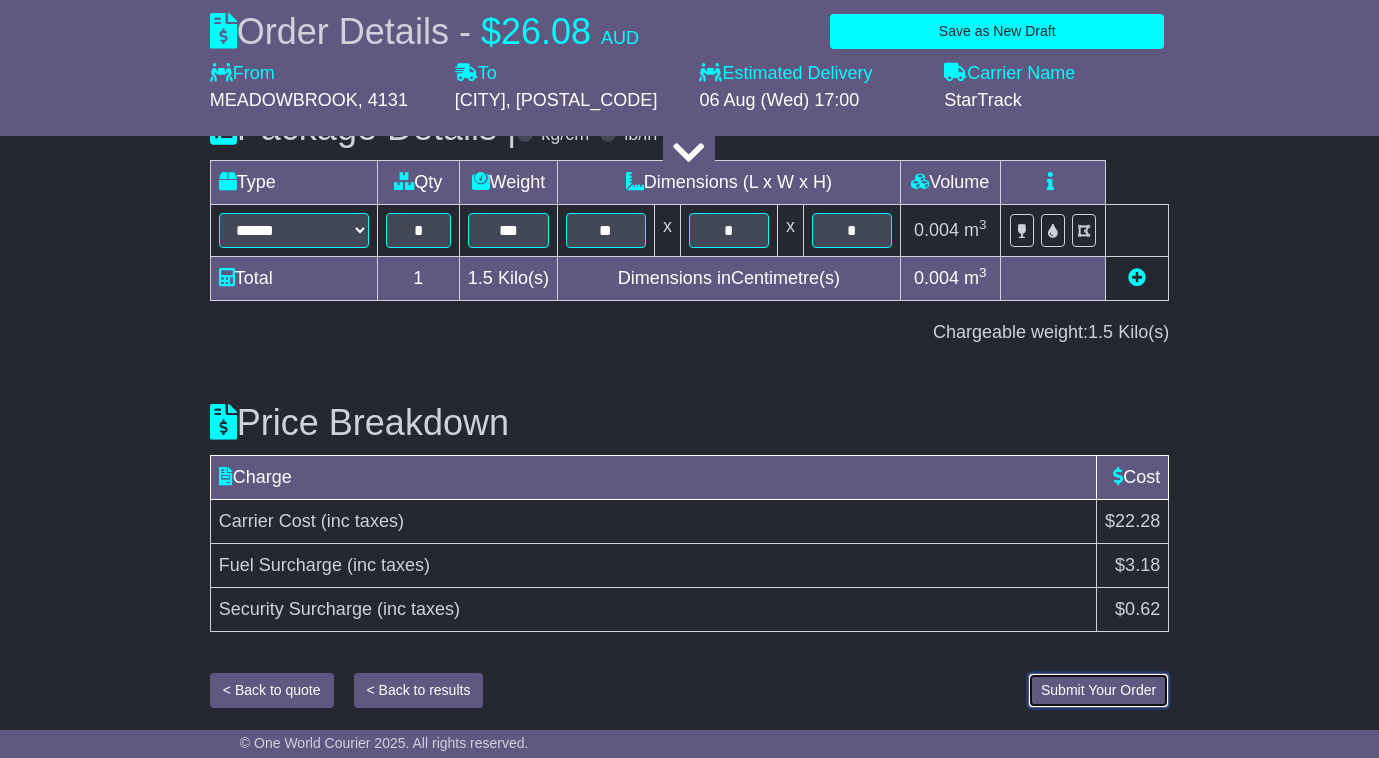click on "Submit Your Order" at bounding box center (1098, 690) 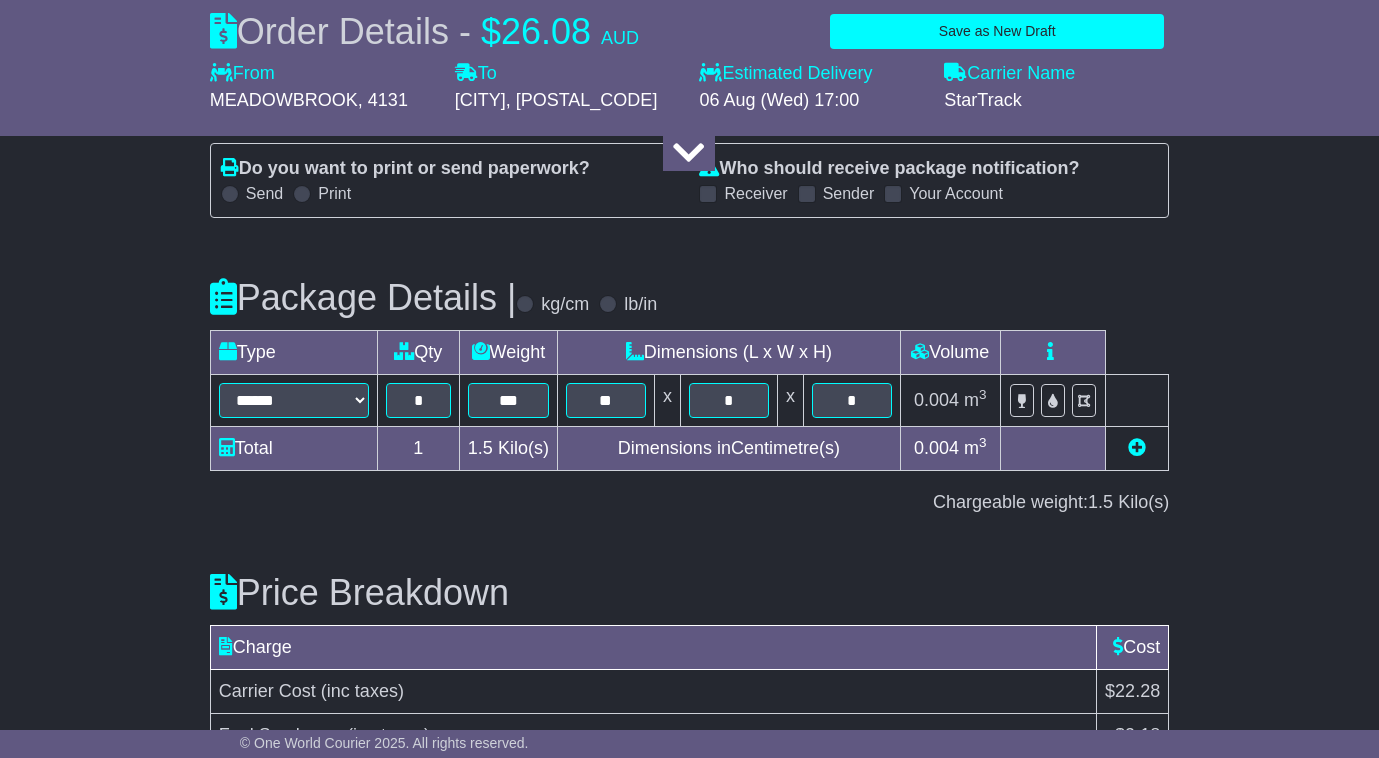 scroll, scrollTop: 2499, scrollLeft: 0, axis: vertical 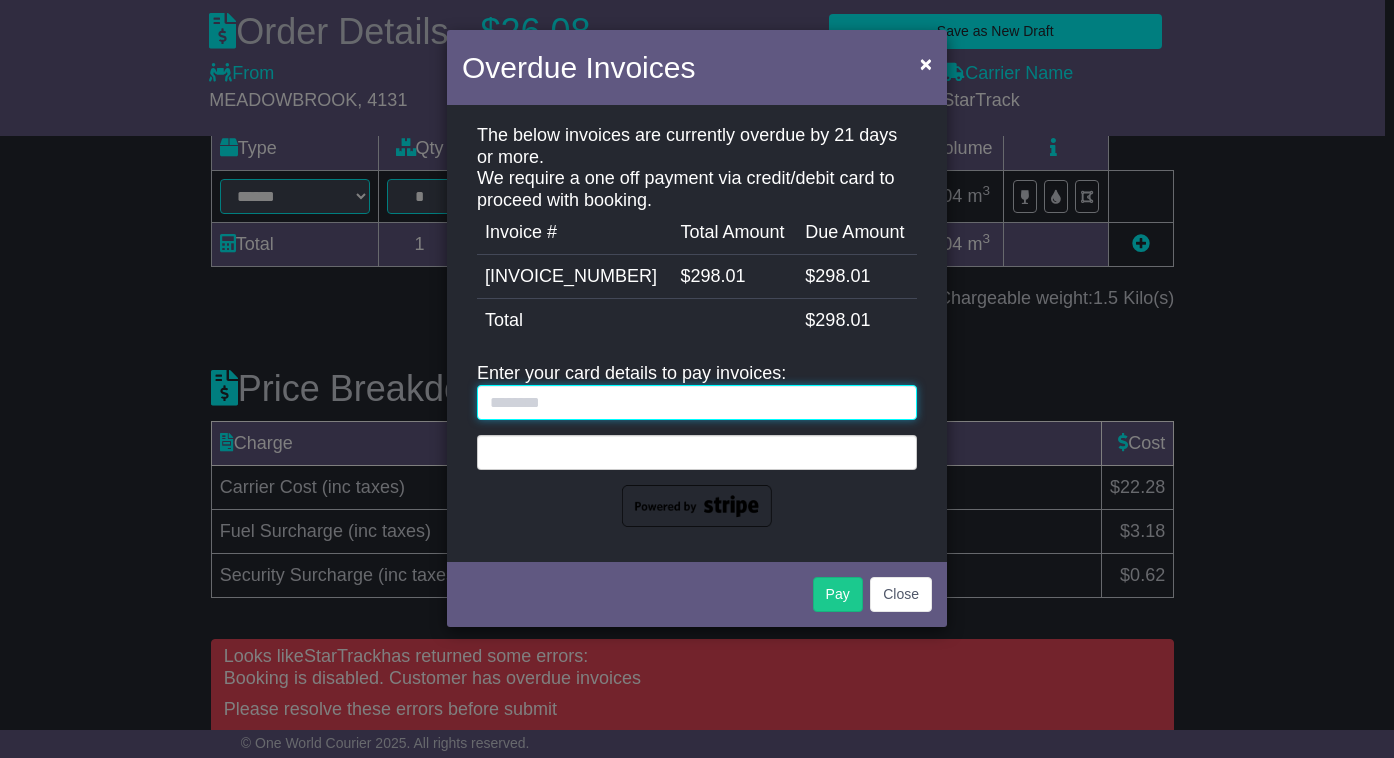 click at bounding box center (697, 402) 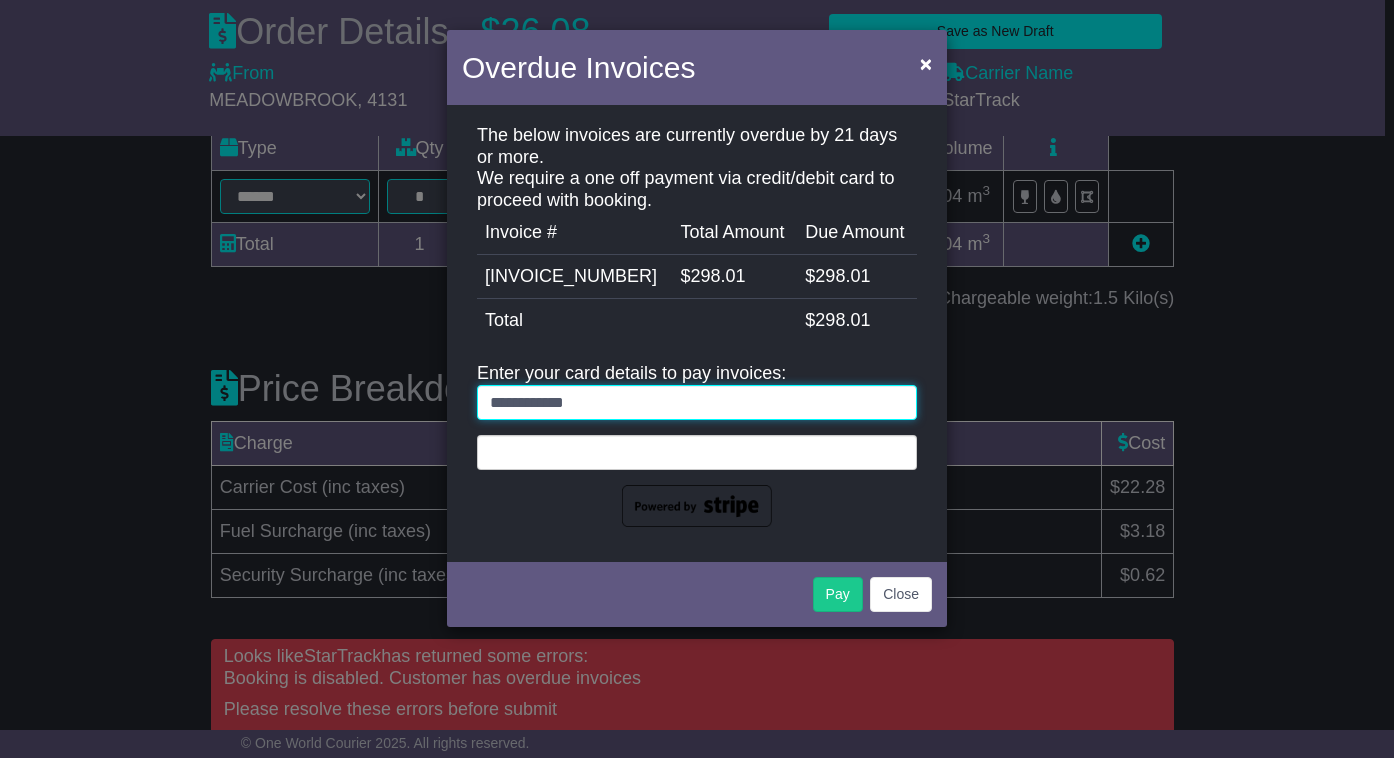 type on "**********" 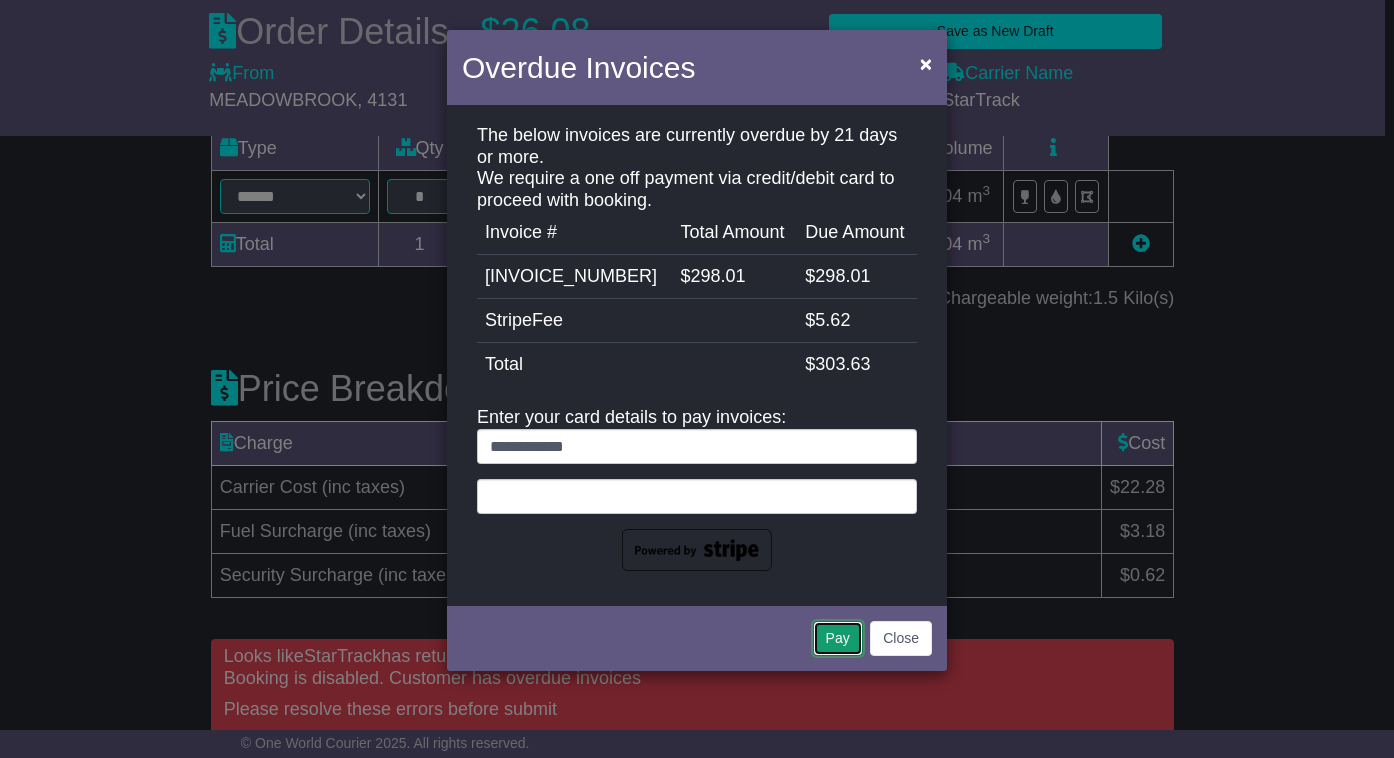 click on "Pay" at bounding box center (838, 638) 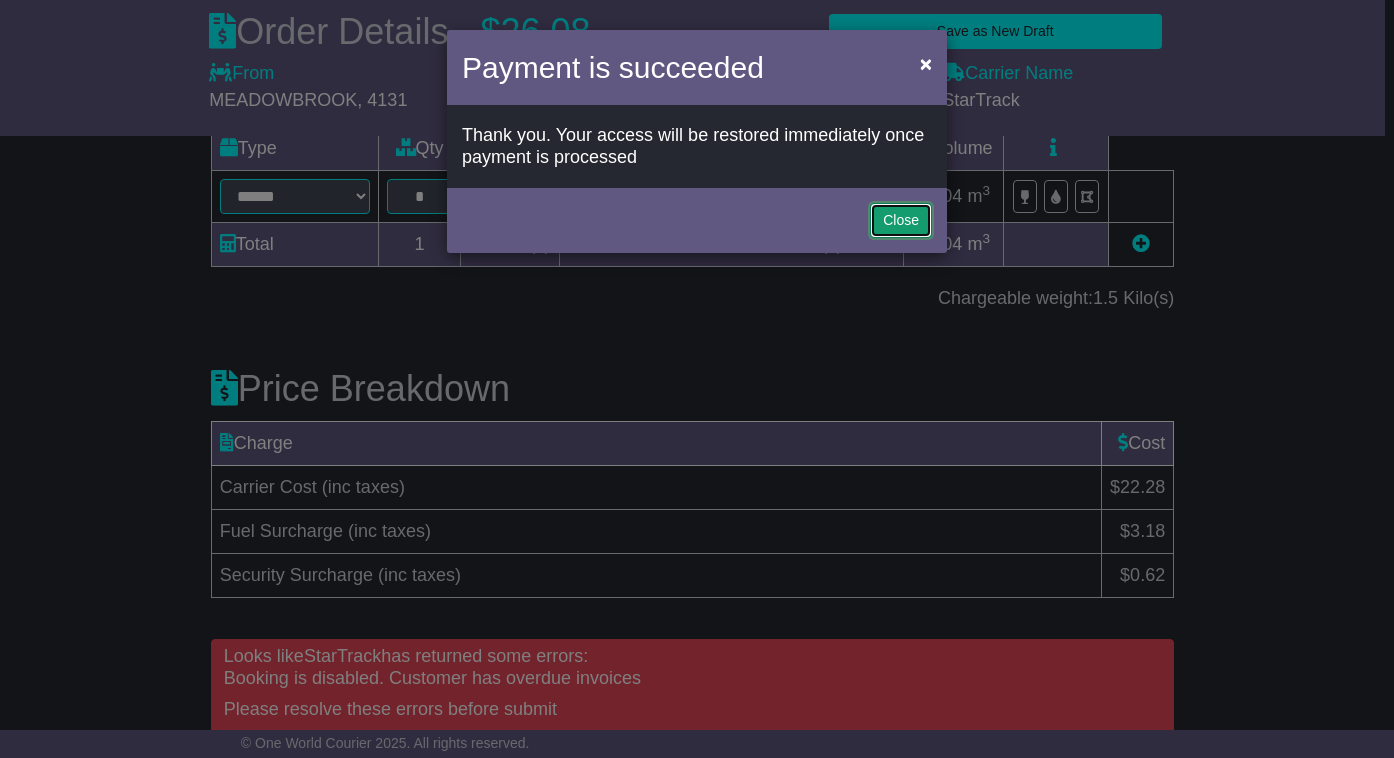 click on "Close" at bounding box center [901, 220] 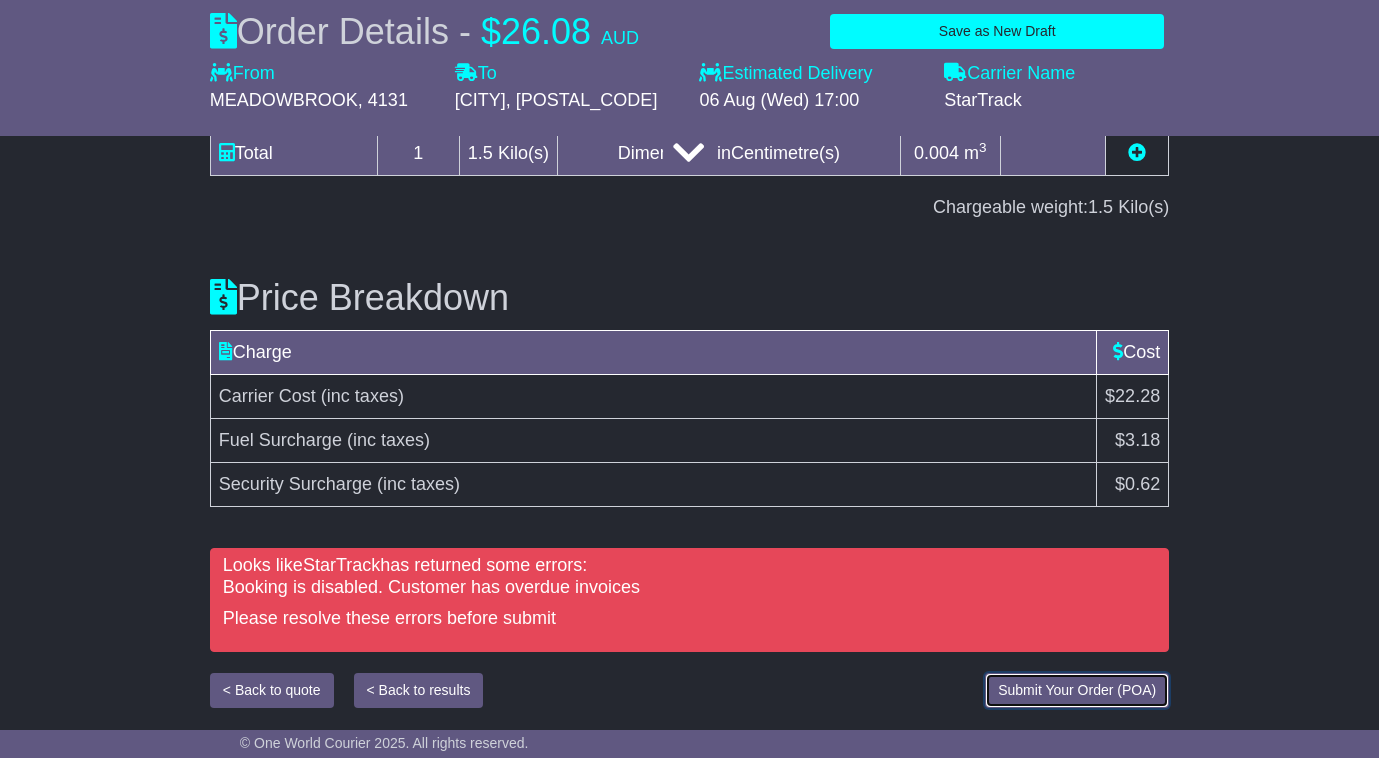 click on "Submit Your Order (POA)" at bounding box center [1077, 690] 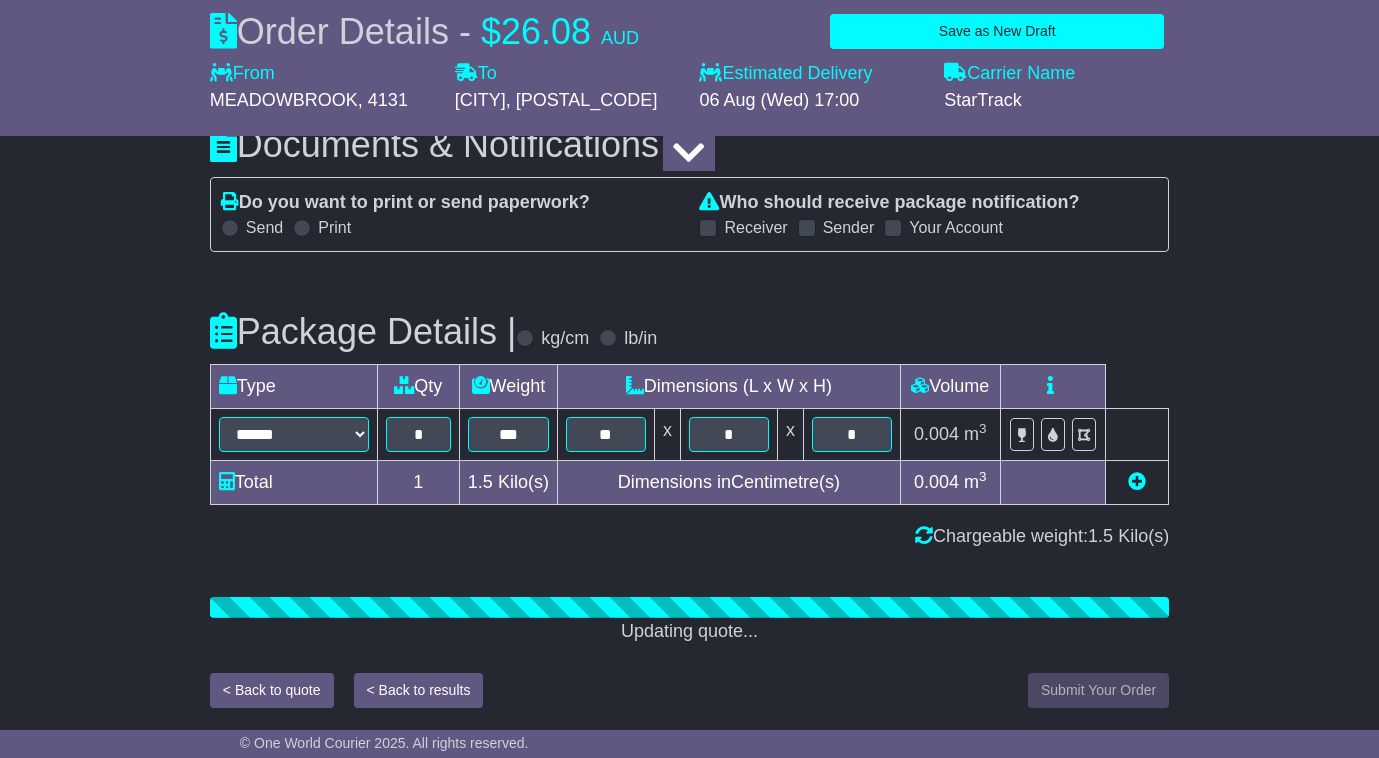 scroll, scrollTop: 2574, scrollLeft: 0, axis: vertical 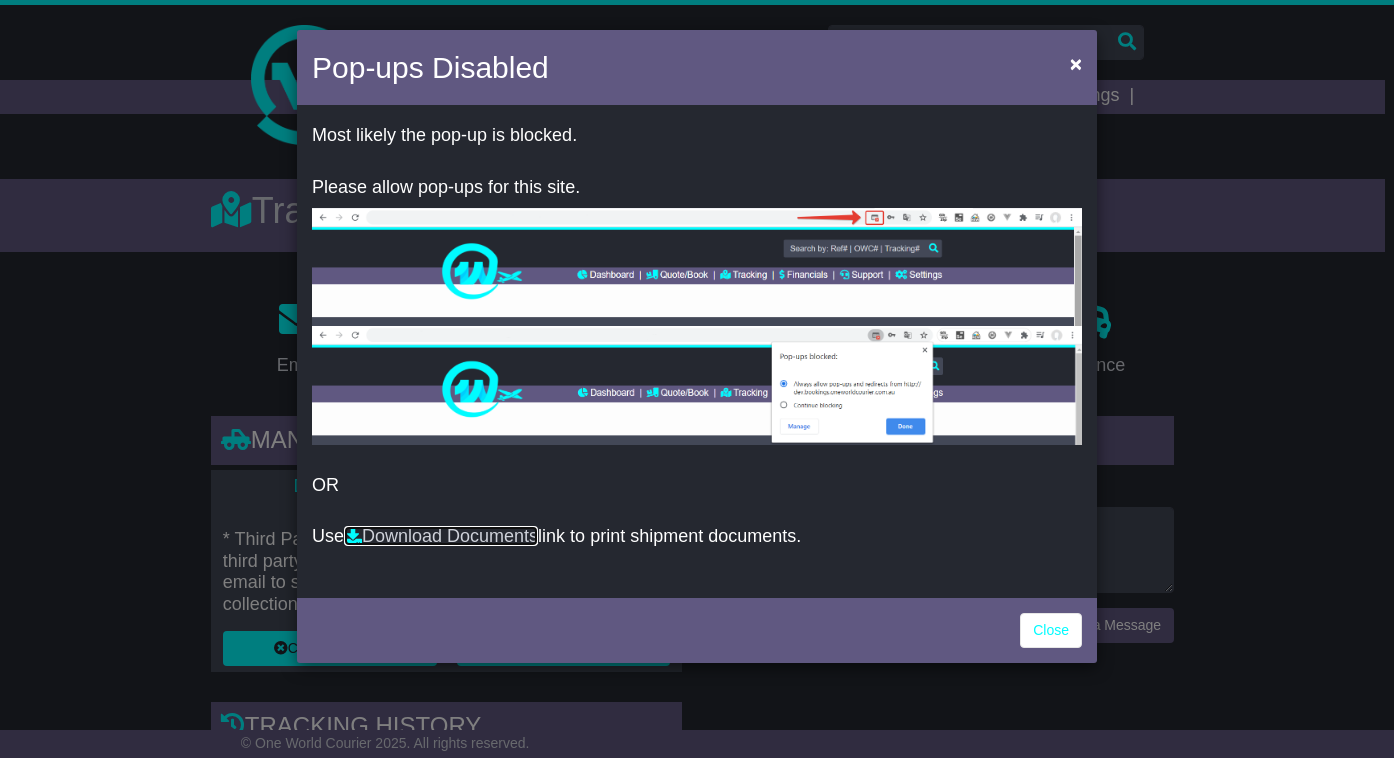click on "Download Documents" at bounding box center [441, 536] 